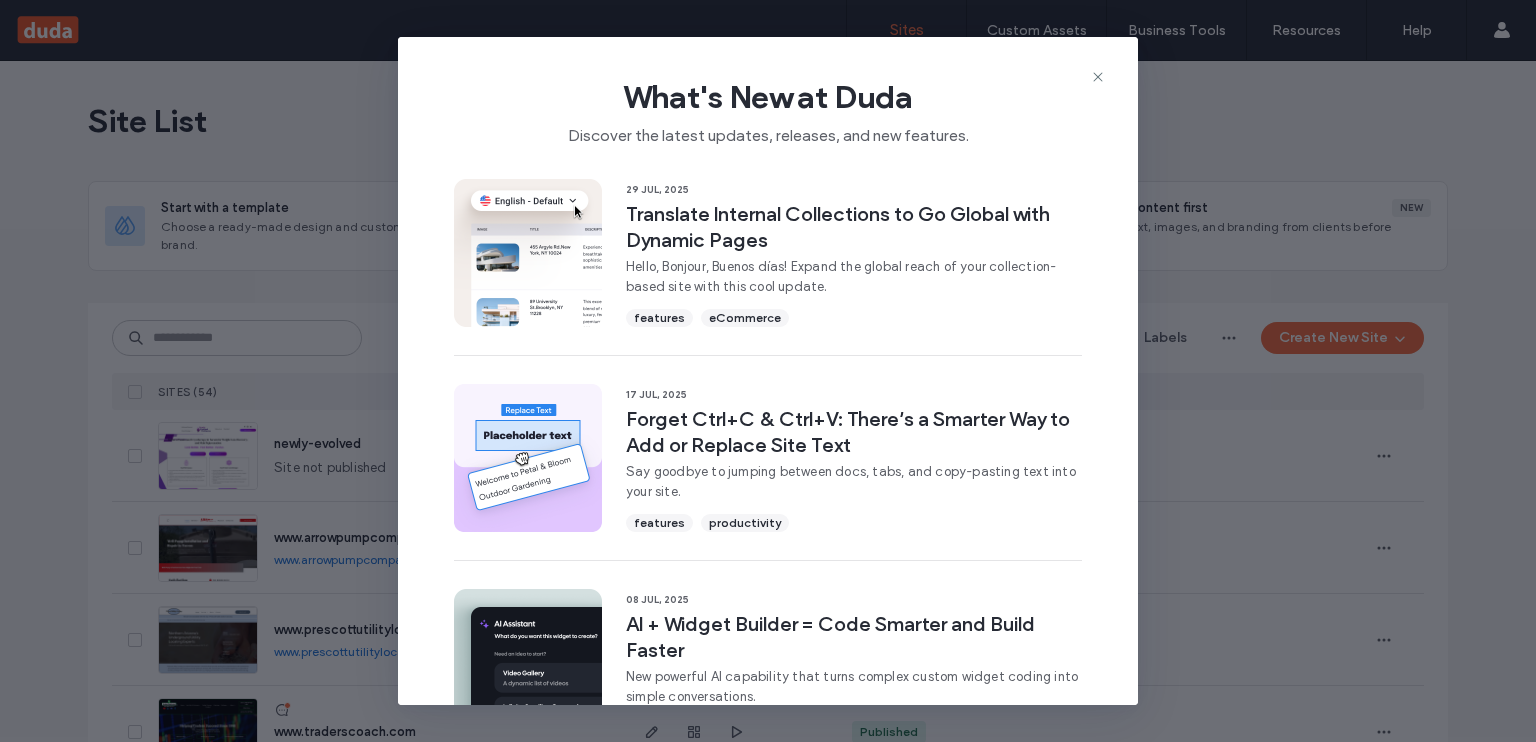 scroll, scrollTop: 0, scrollLeft: 0, axis: both 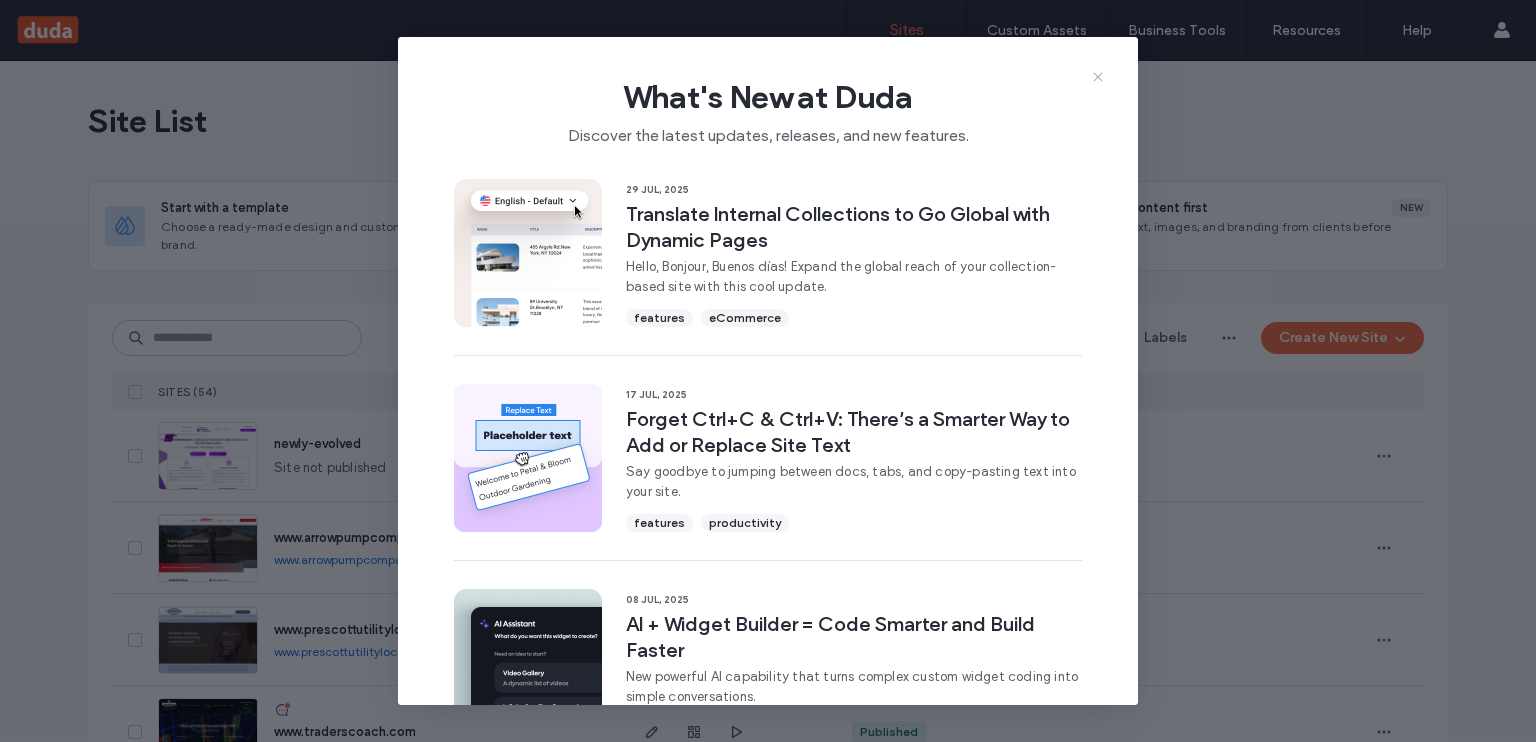 click 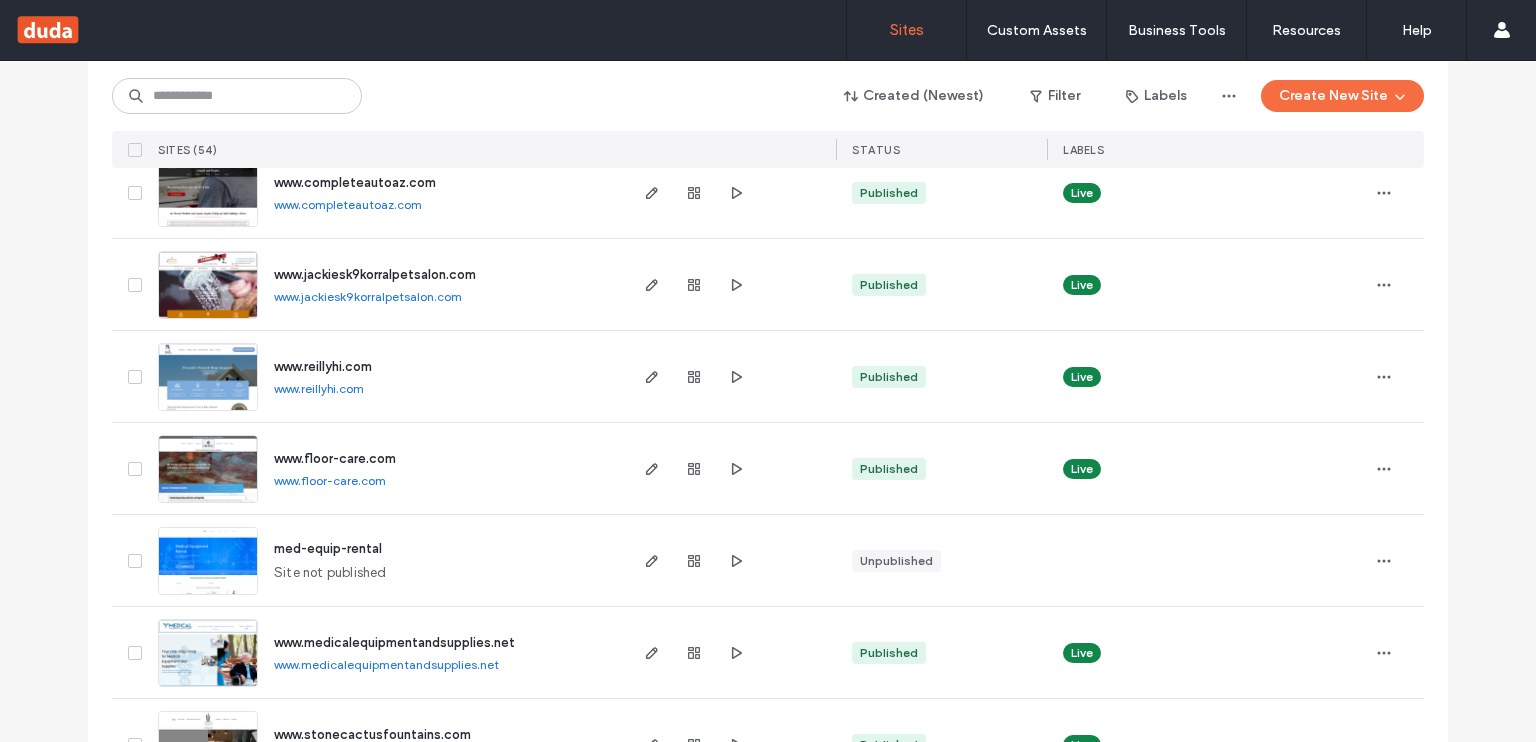 scroll, scrollTop: 899, scrollLeft: 0, axis: vertical 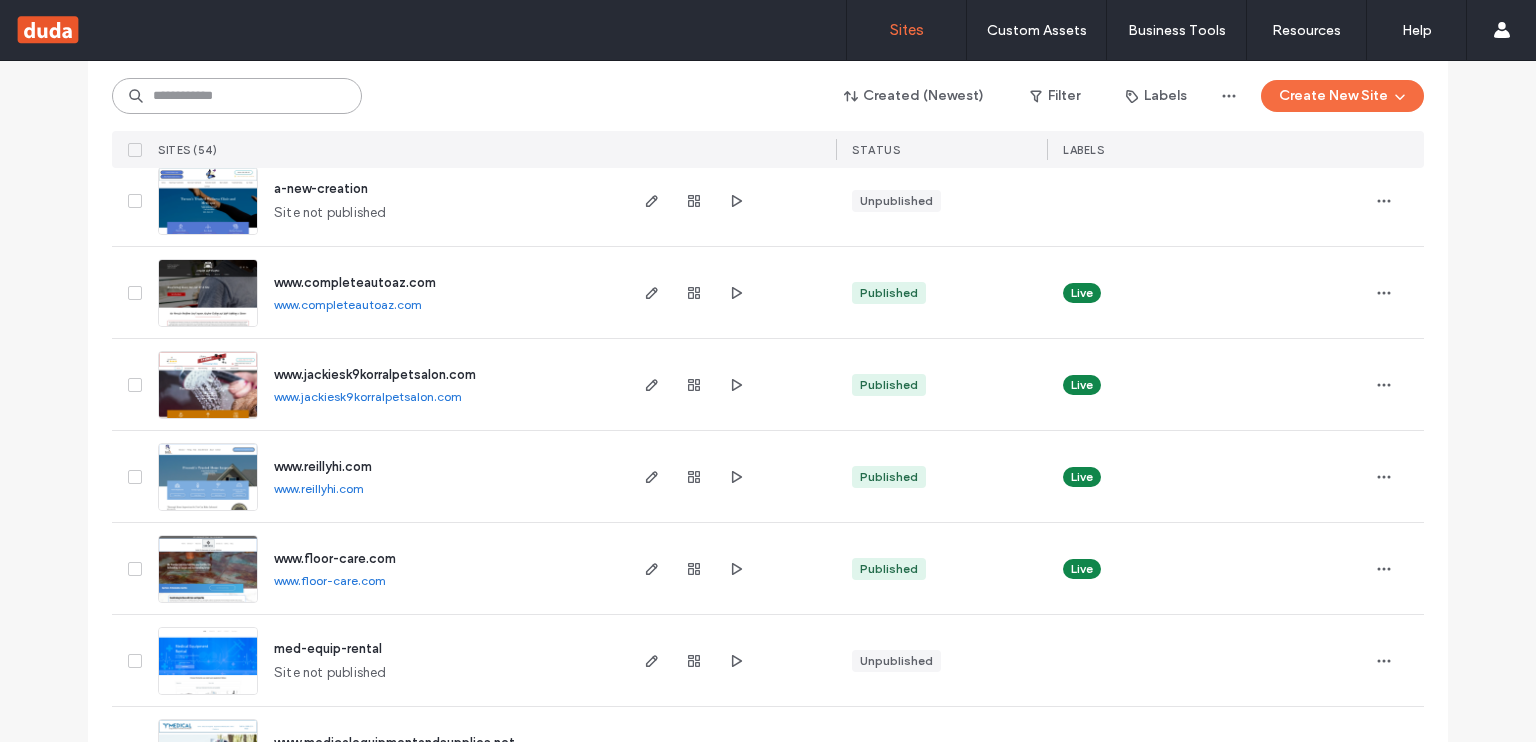 click at bounding box center (237, 96) 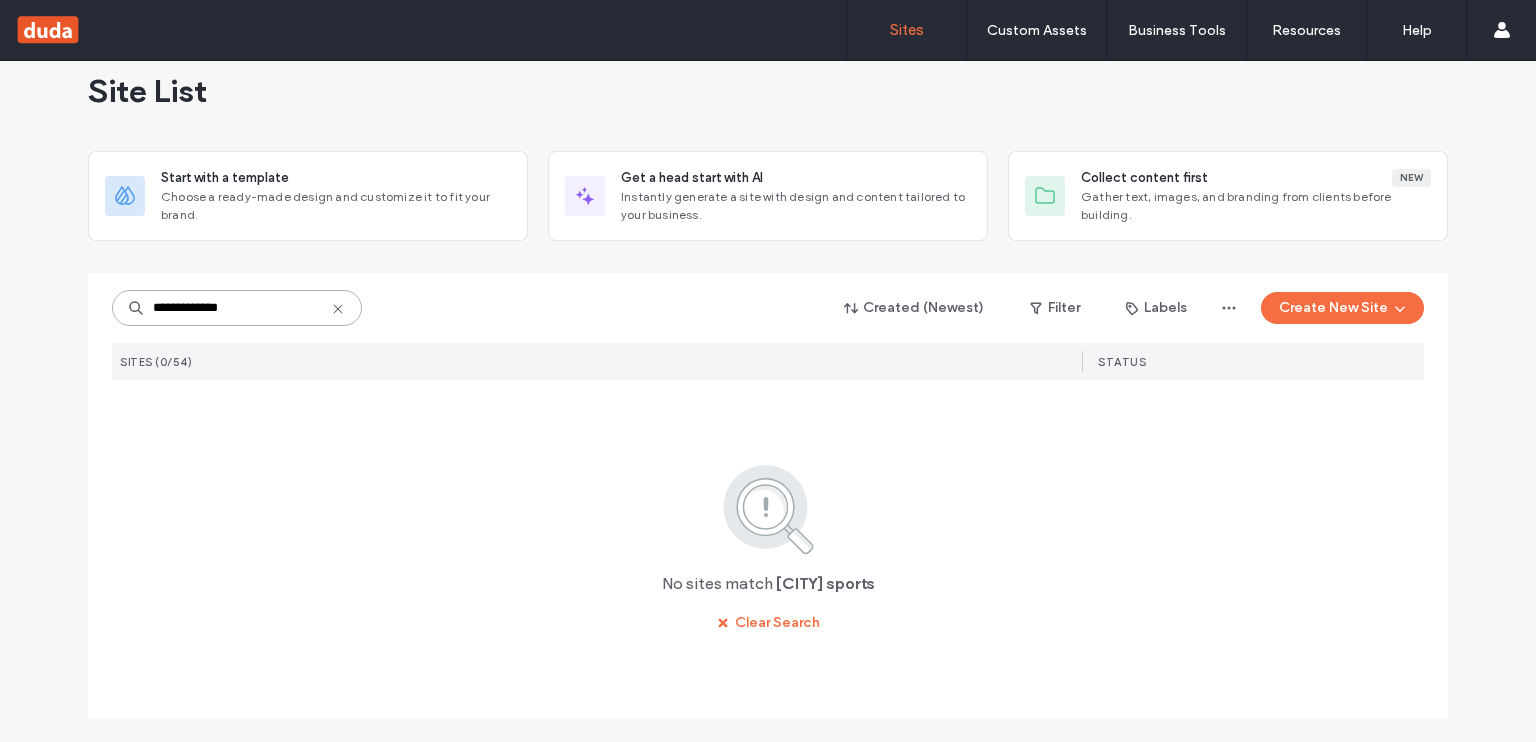 scroll, scrollTop: 28, scrollLeft: 0, axis: vertical 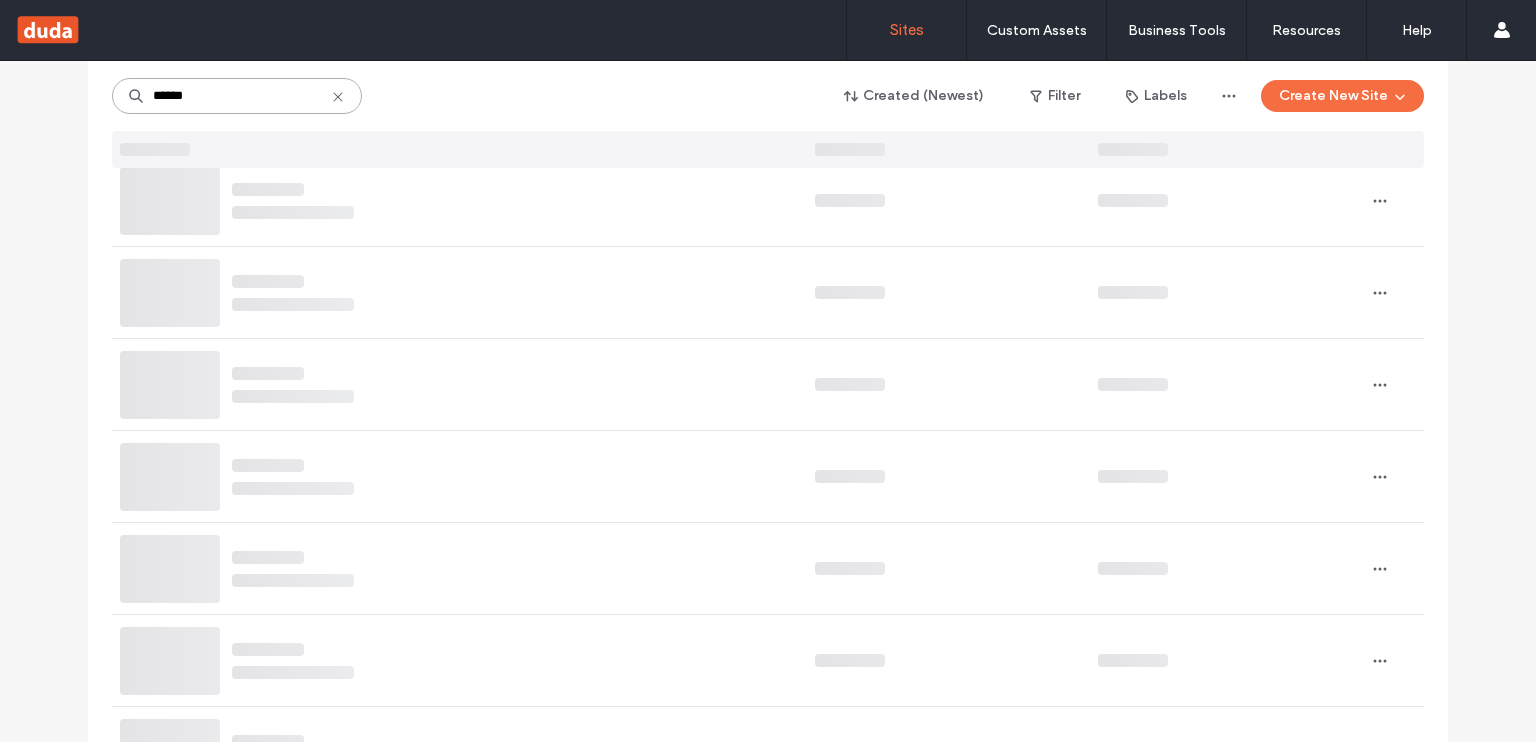 type on "******" 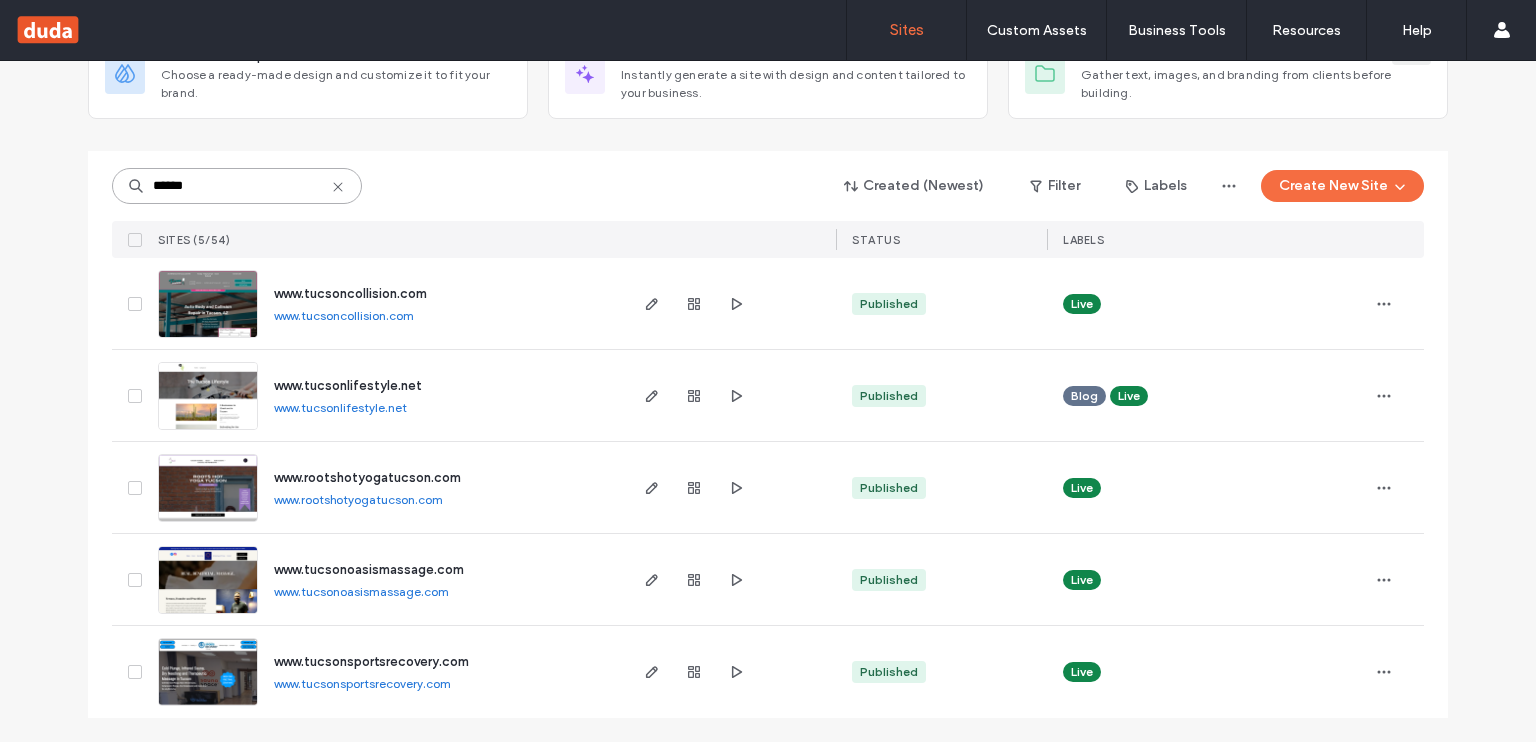 scroll, scrollTop: 151, scrollLeft: 0, axis: vertical 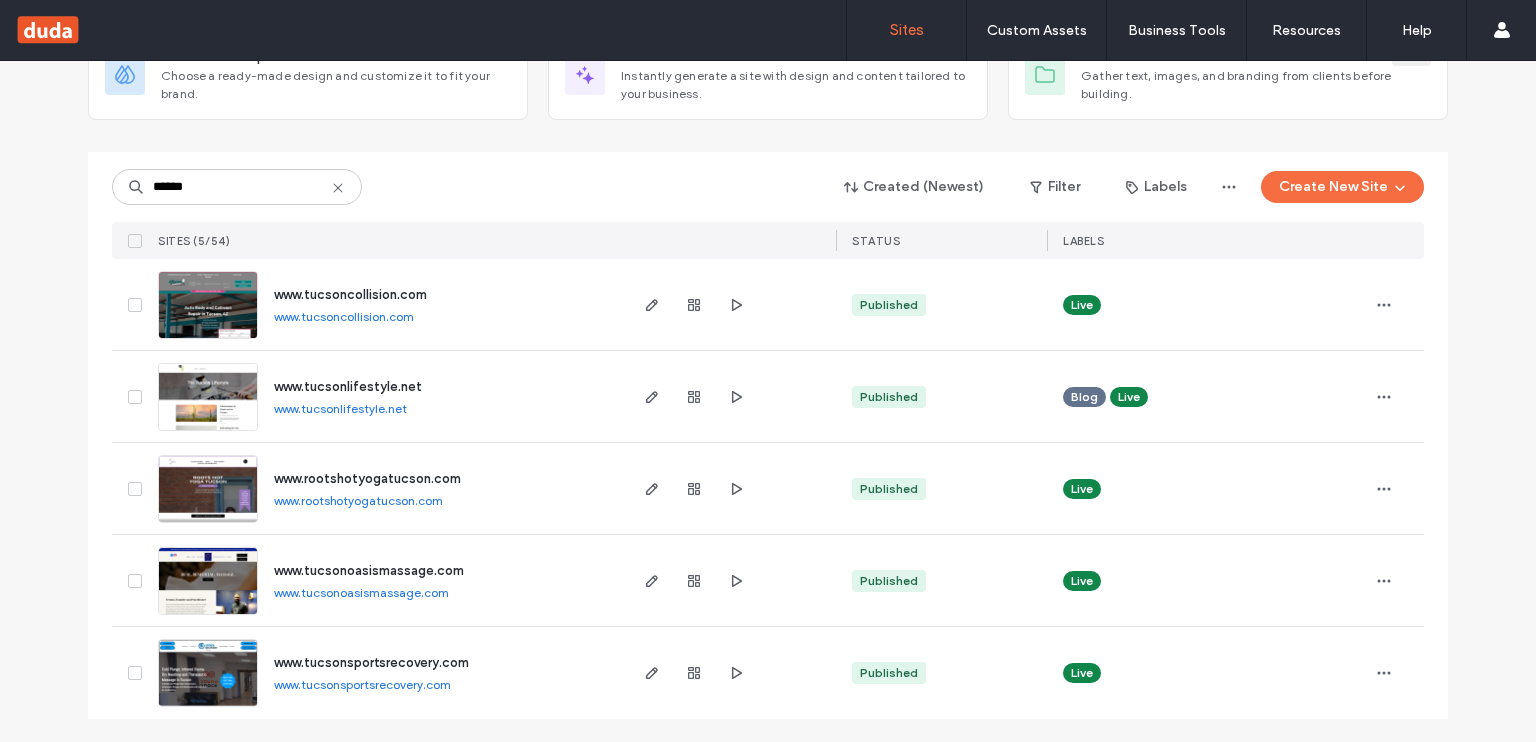 click on "www.tucsonsportsrecovery.com" at bounding box center (371, 662) 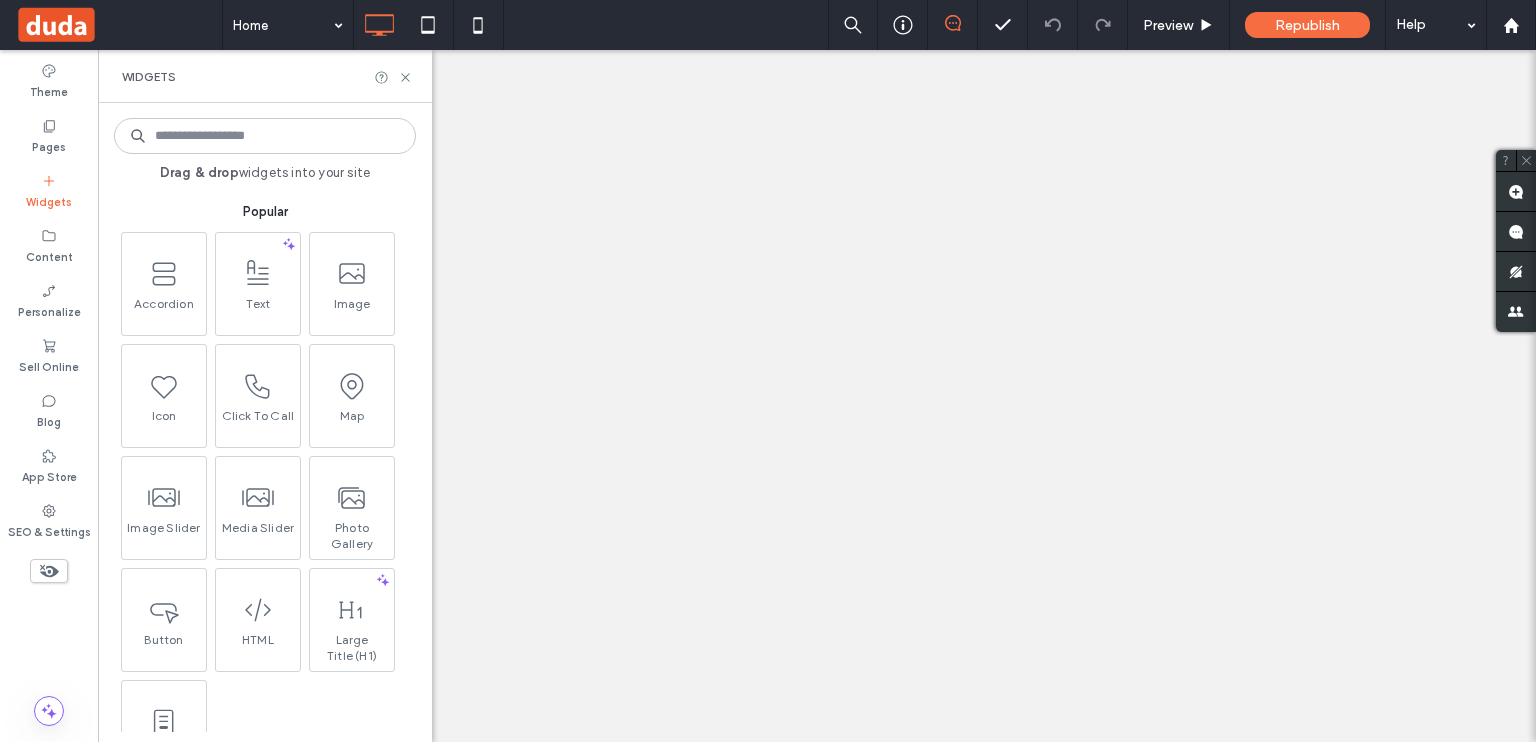 click 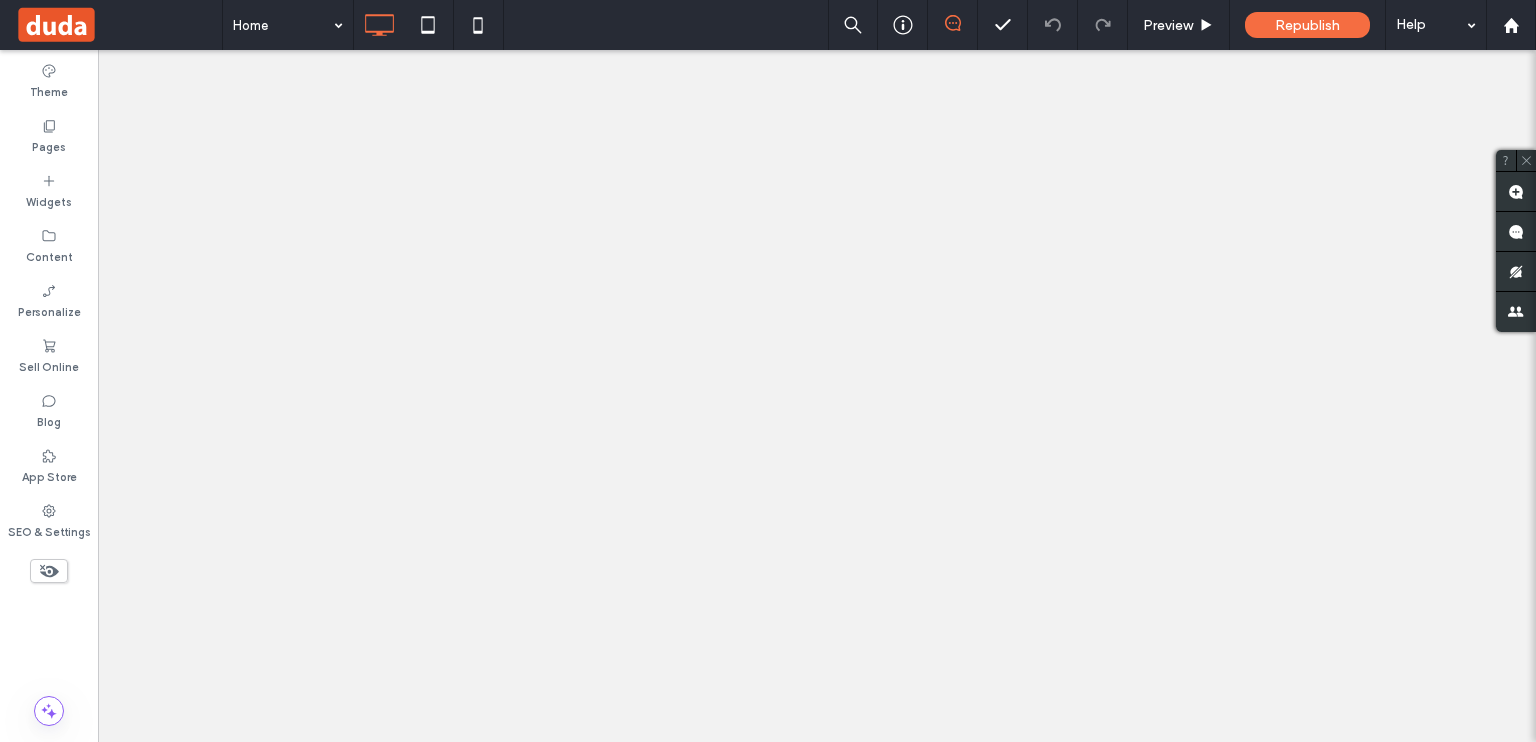 click on "Pages" at bounding box center [49, 136] 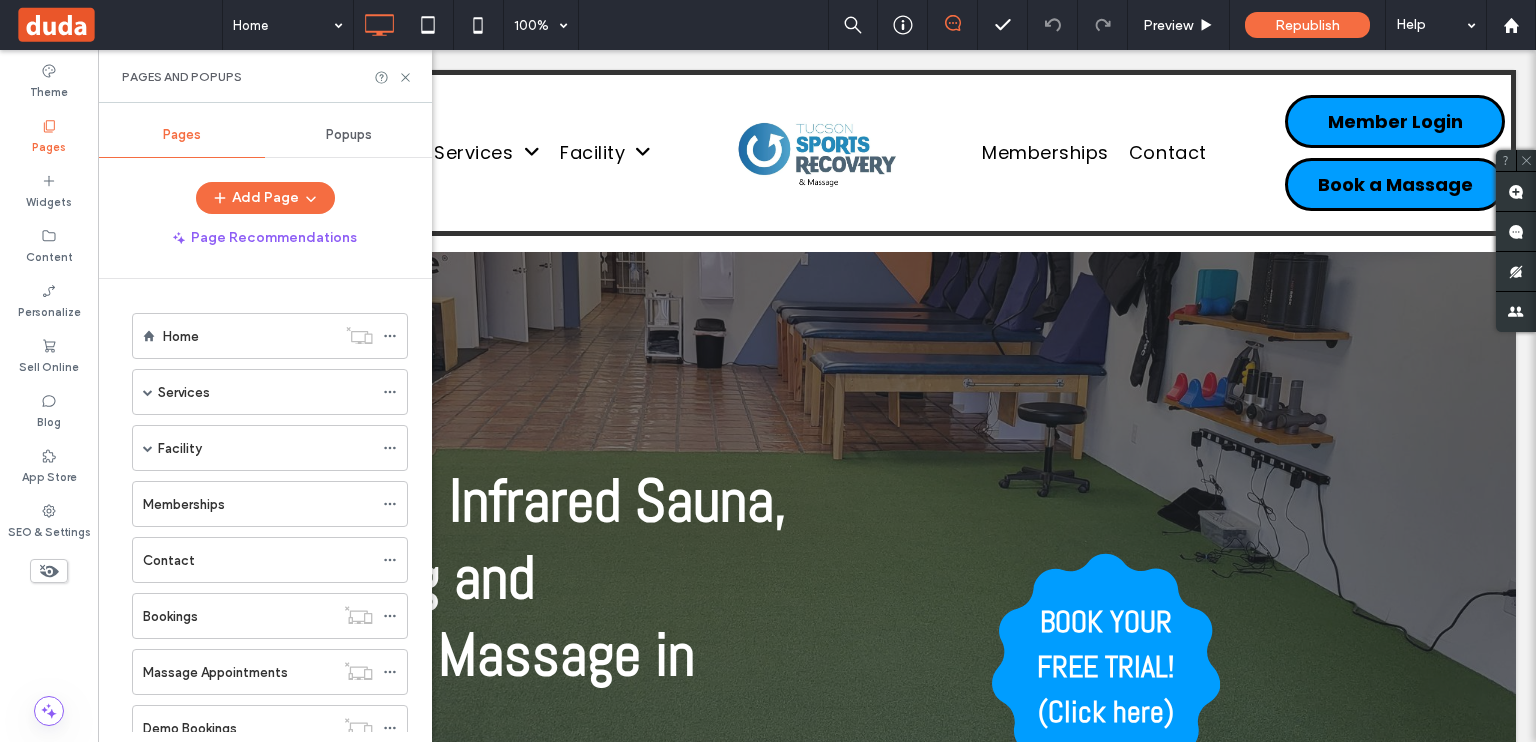 scroll, scrollTop: 800, scrollLeft: 0, axis: vertical 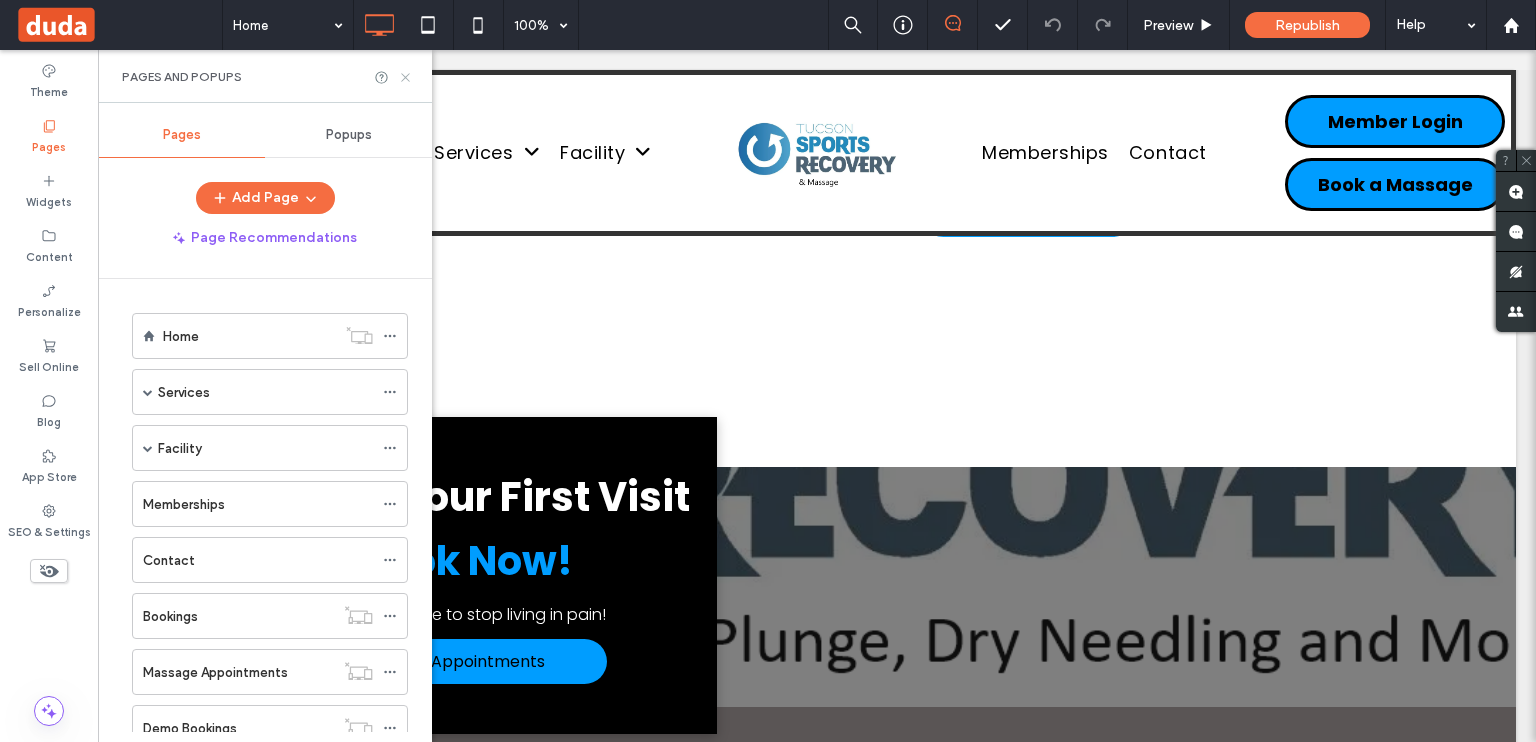 click 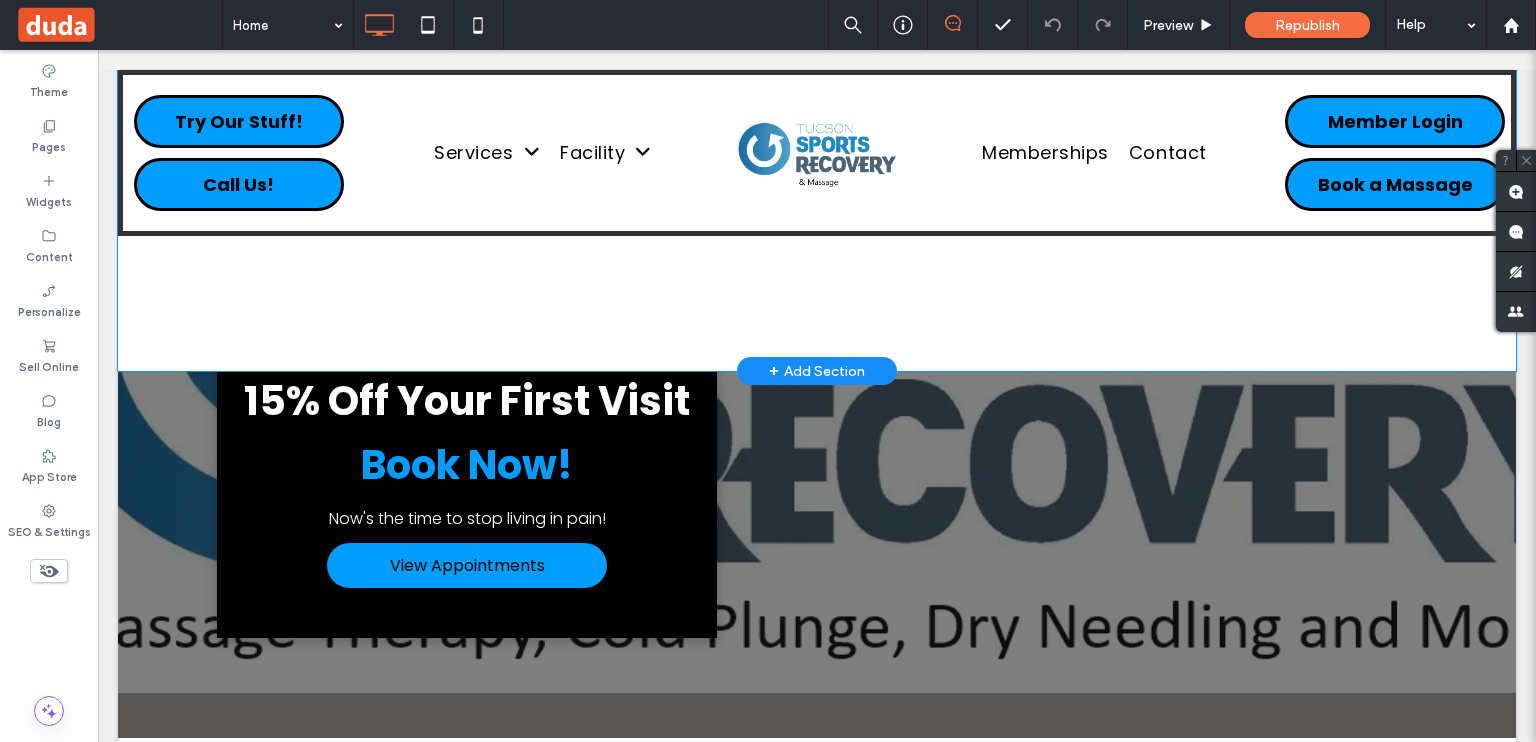 scroll, scrollTop: 9800, scrollLeft: 0, axis: vertical 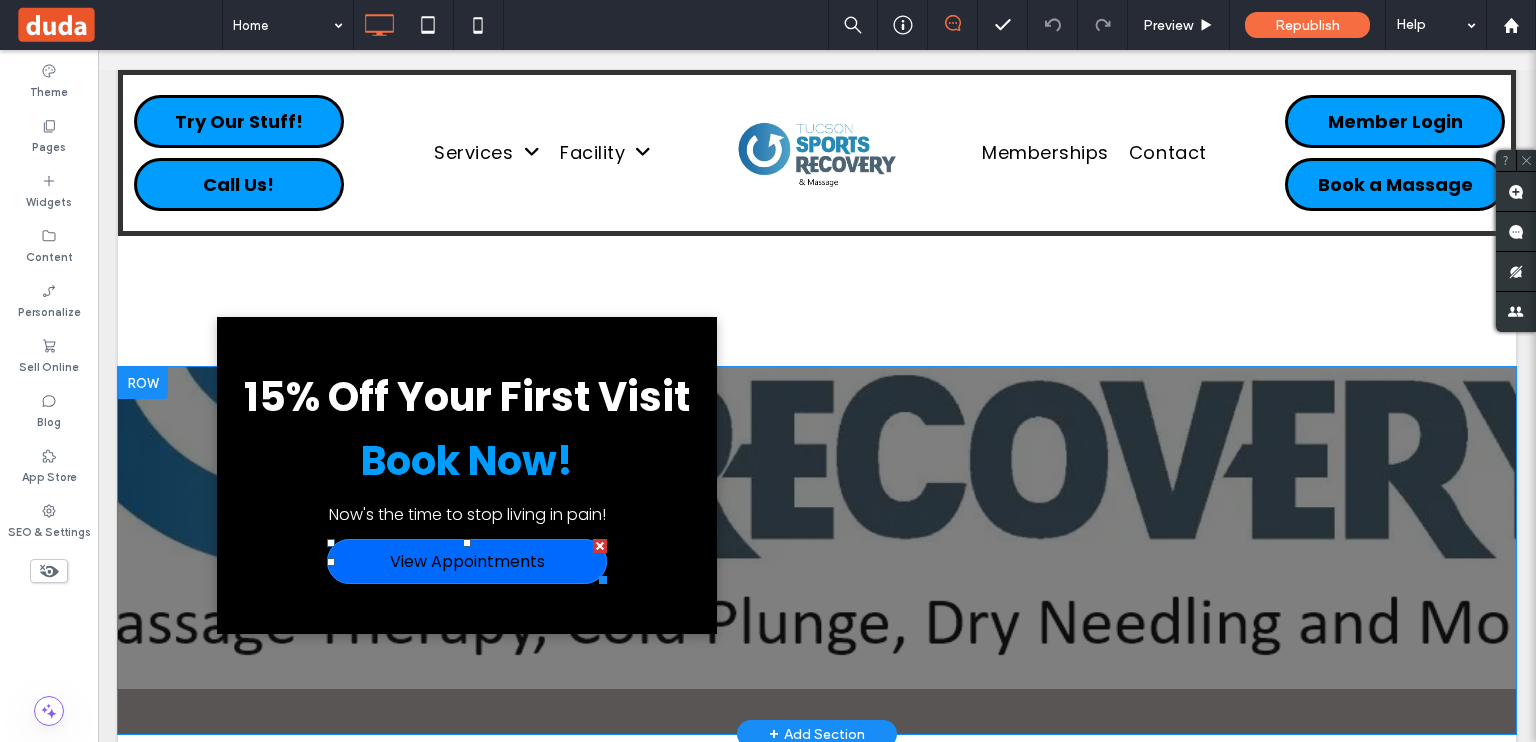 click on "View Appointments" at bounding box center (467, 561) 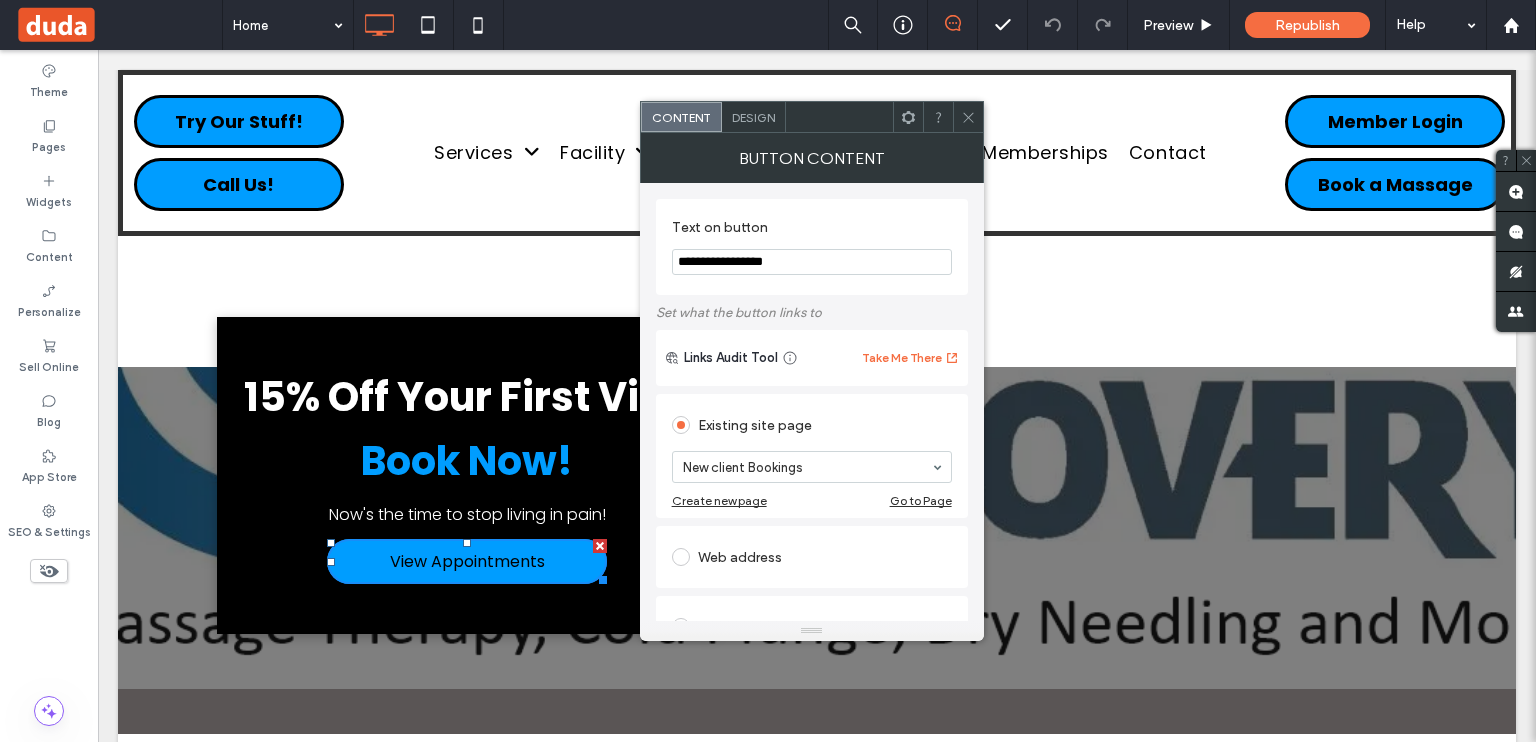 click 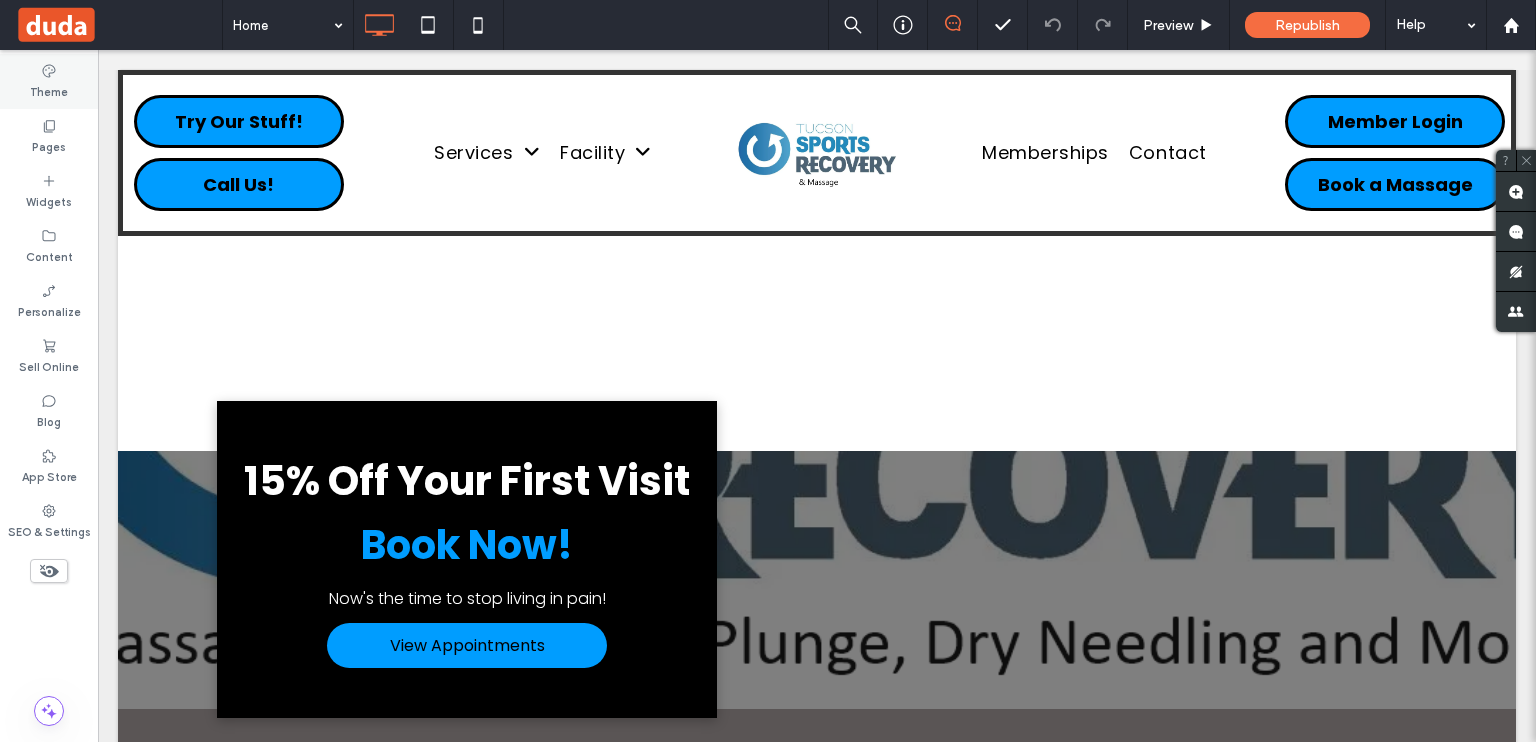 scroll, scrollTop: 9600, scrollLeft: 0, axis: vertical 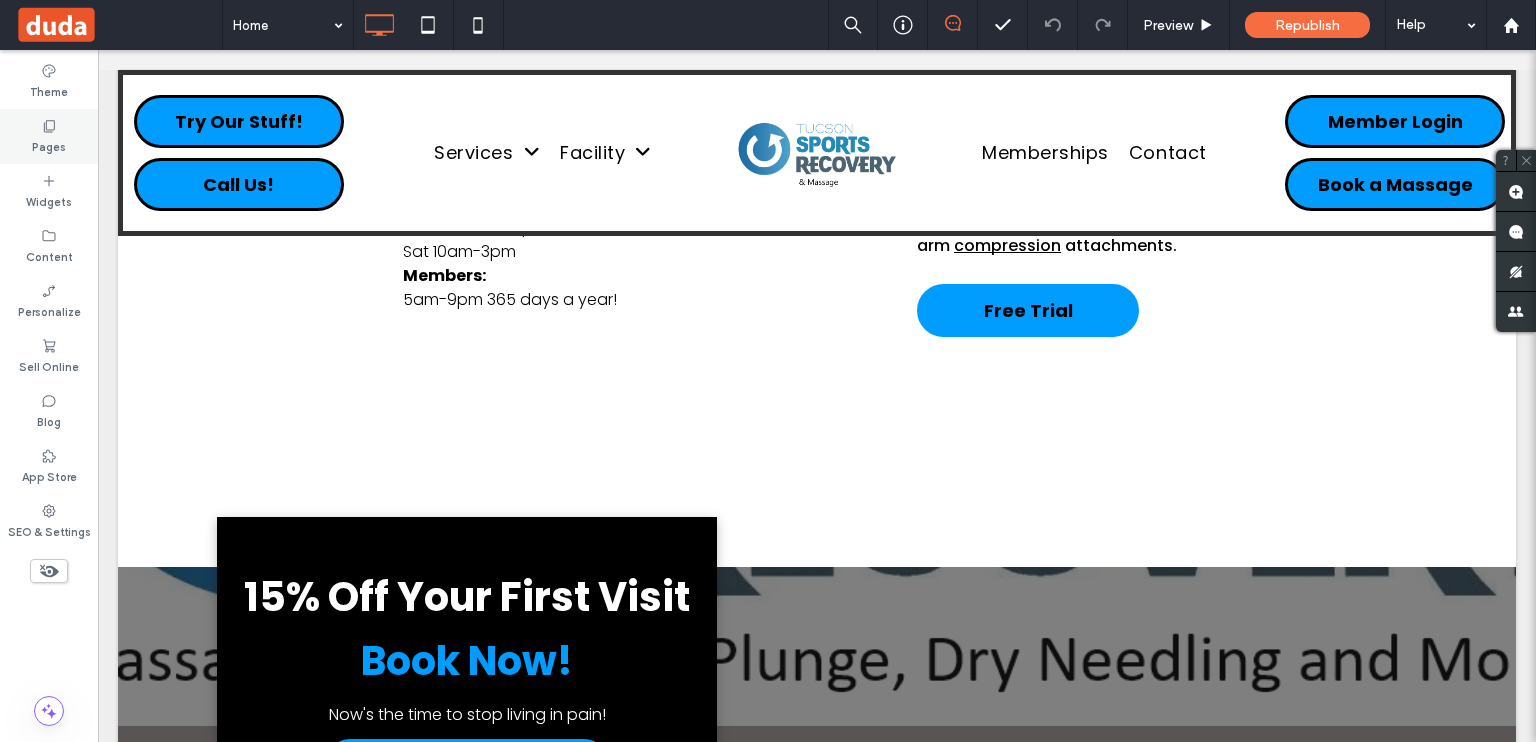 click 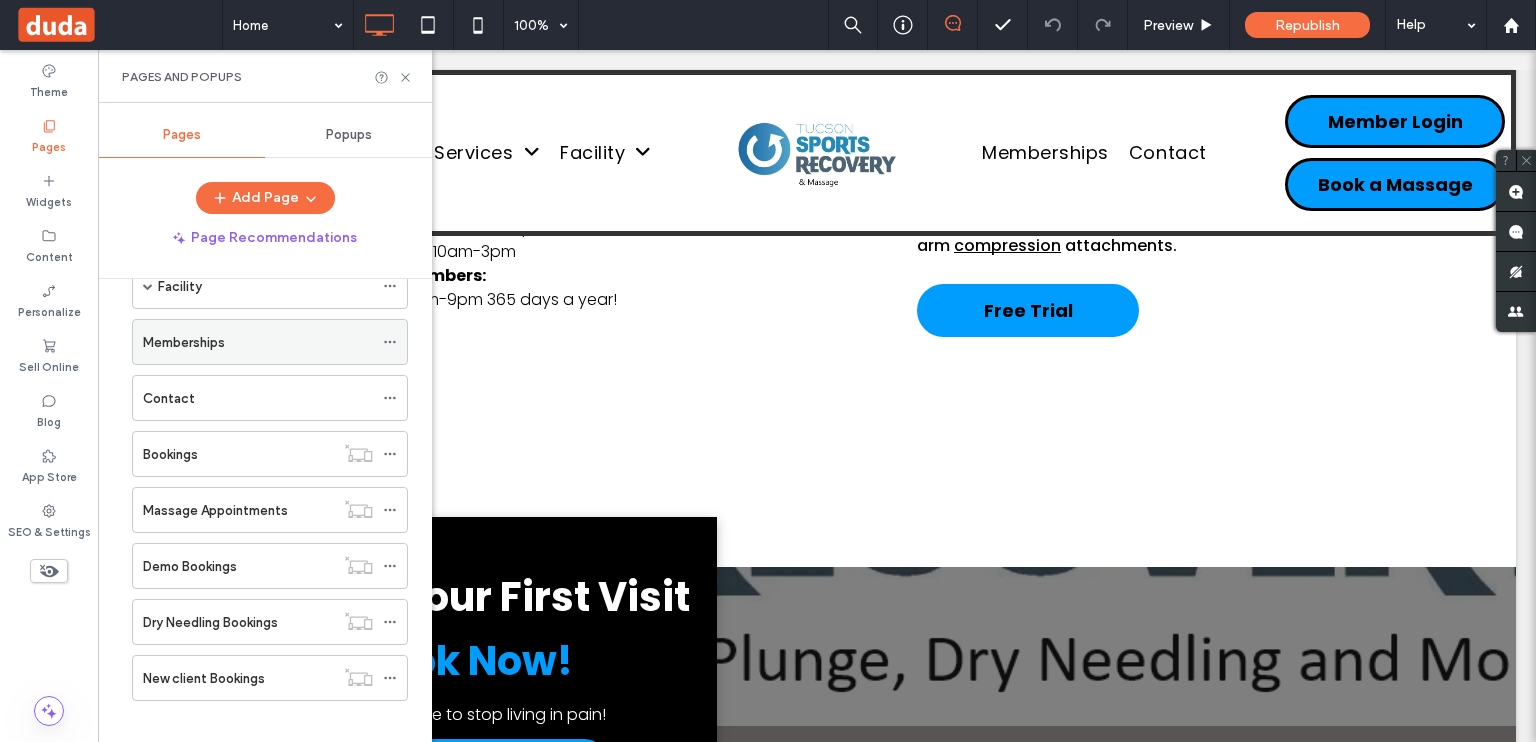 scroll, scrollTop: 176, scrollLeft: 0, axis: vertical 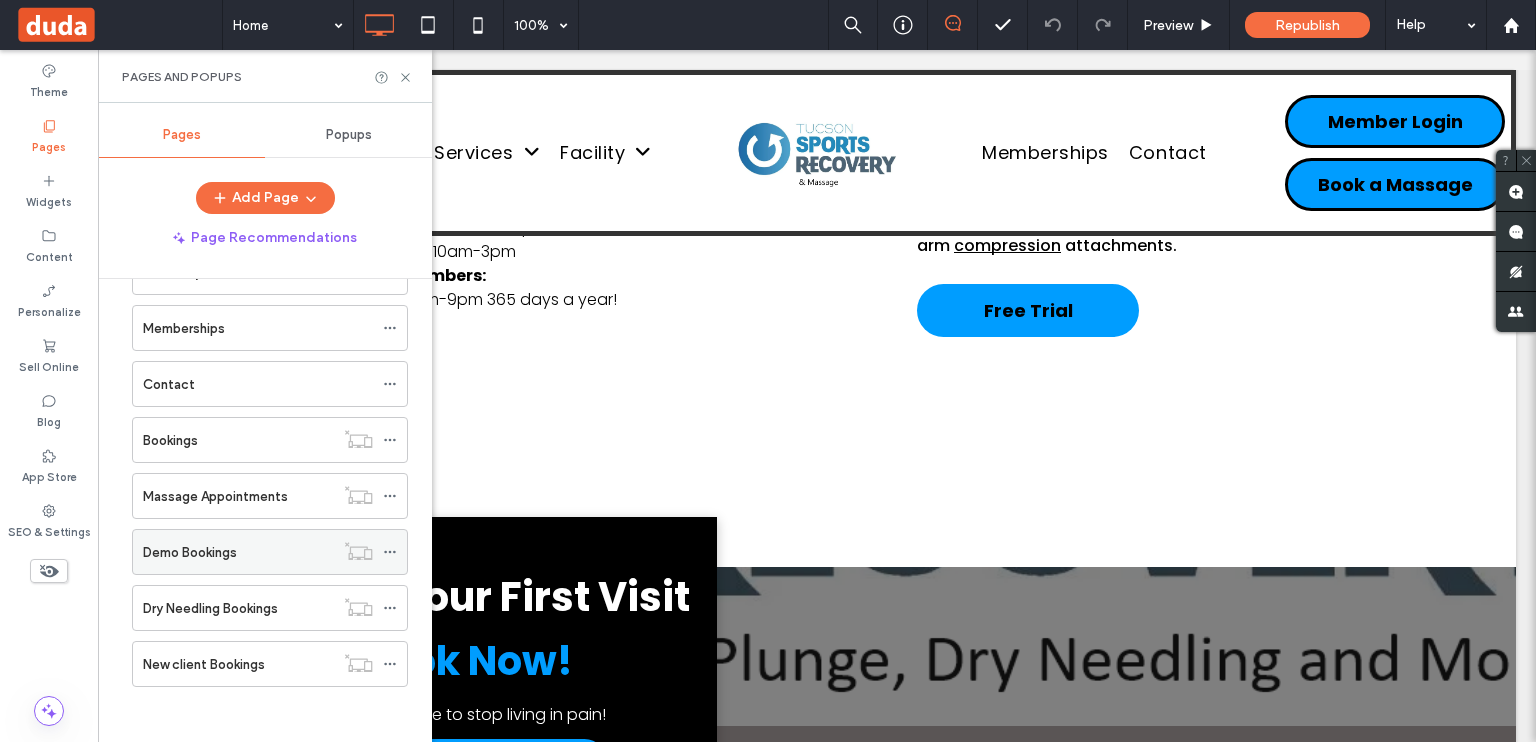 click on "Demo Bookings" at bounding box center (190, 552) 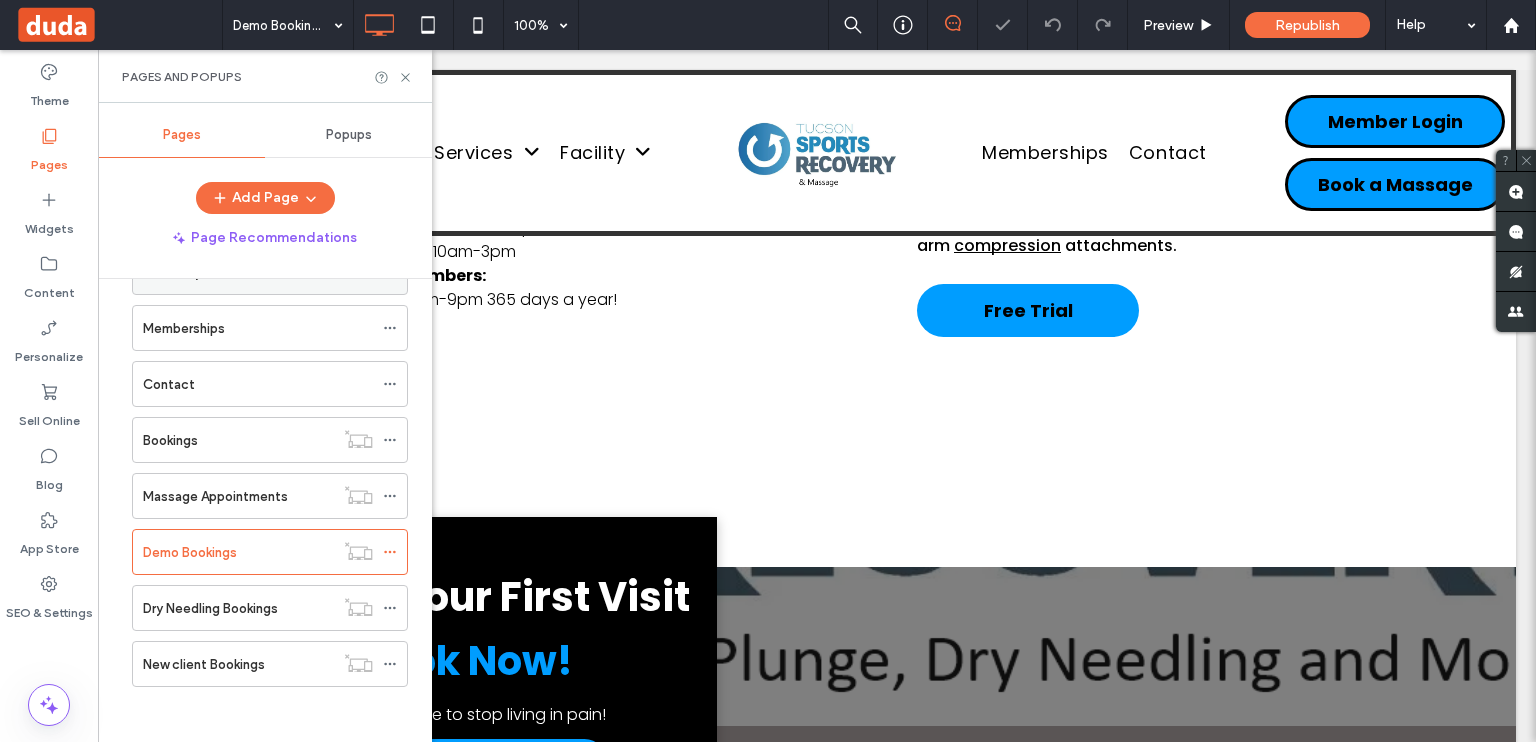 scroll, scrollTop: 76, scrollLeft: 0, axis: vertical 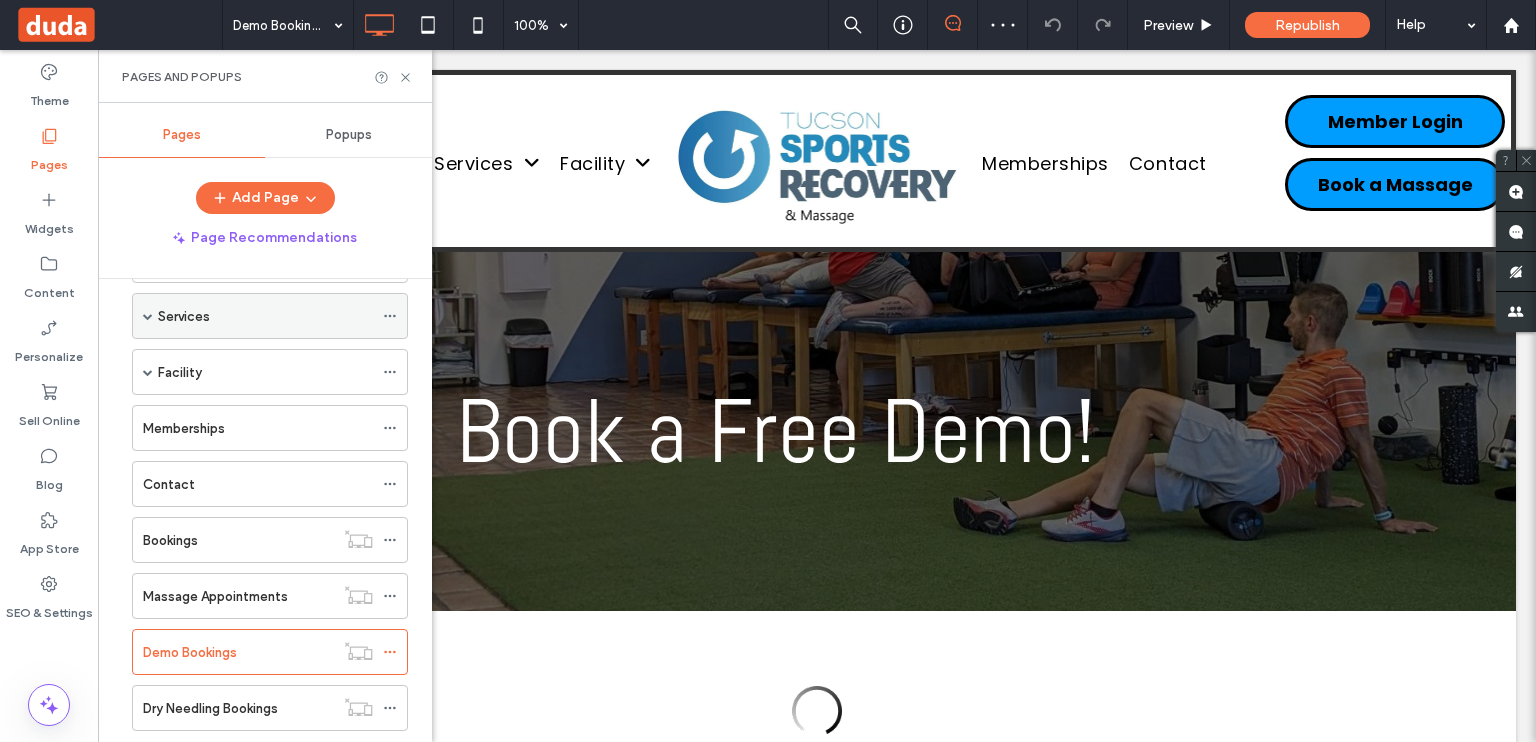 click on "Services" at bounding box center (184, 316) 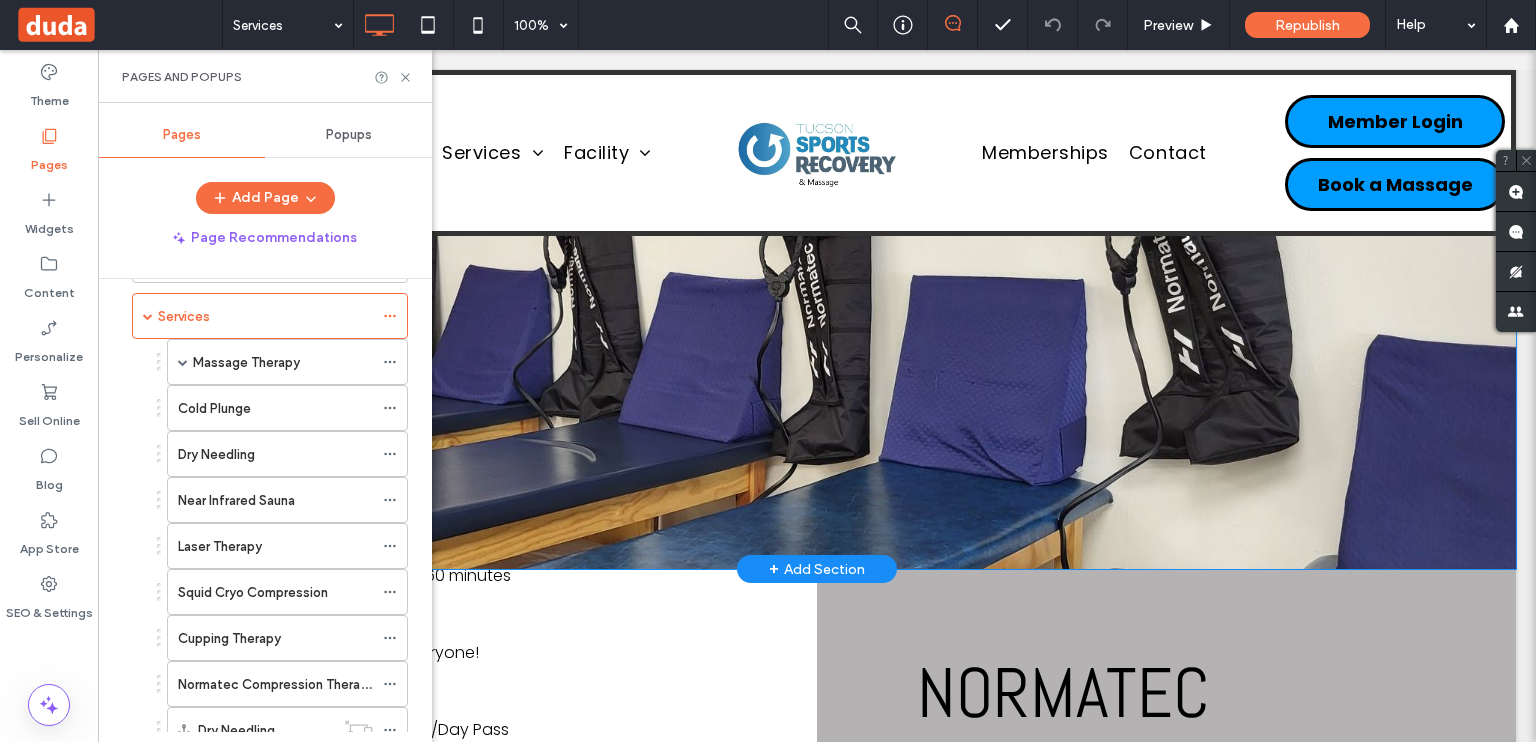 scroll, scrollTop: 6884, scrollLeft: 0, axis: vertical 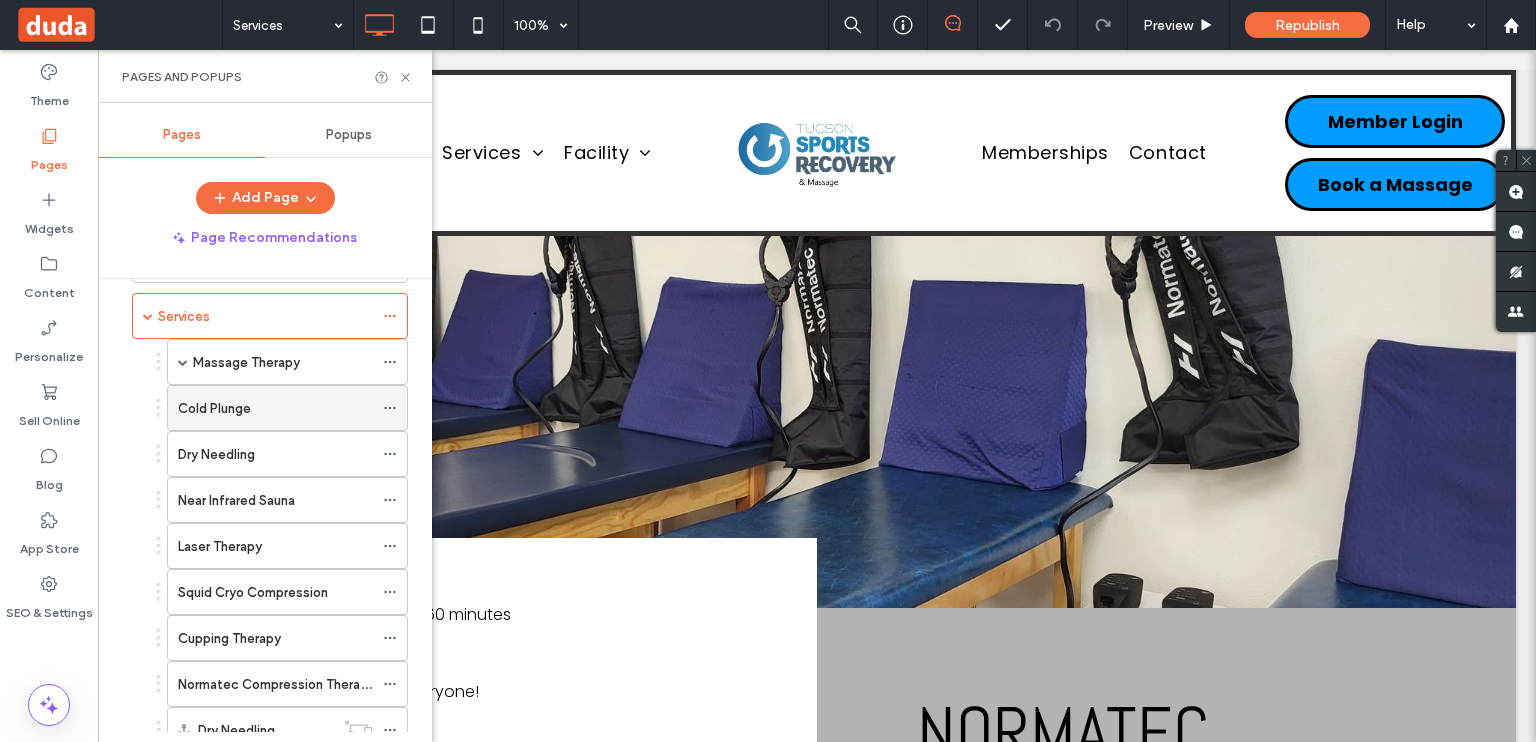 click on "Cold Plunge" at bounding box center (214, 408) 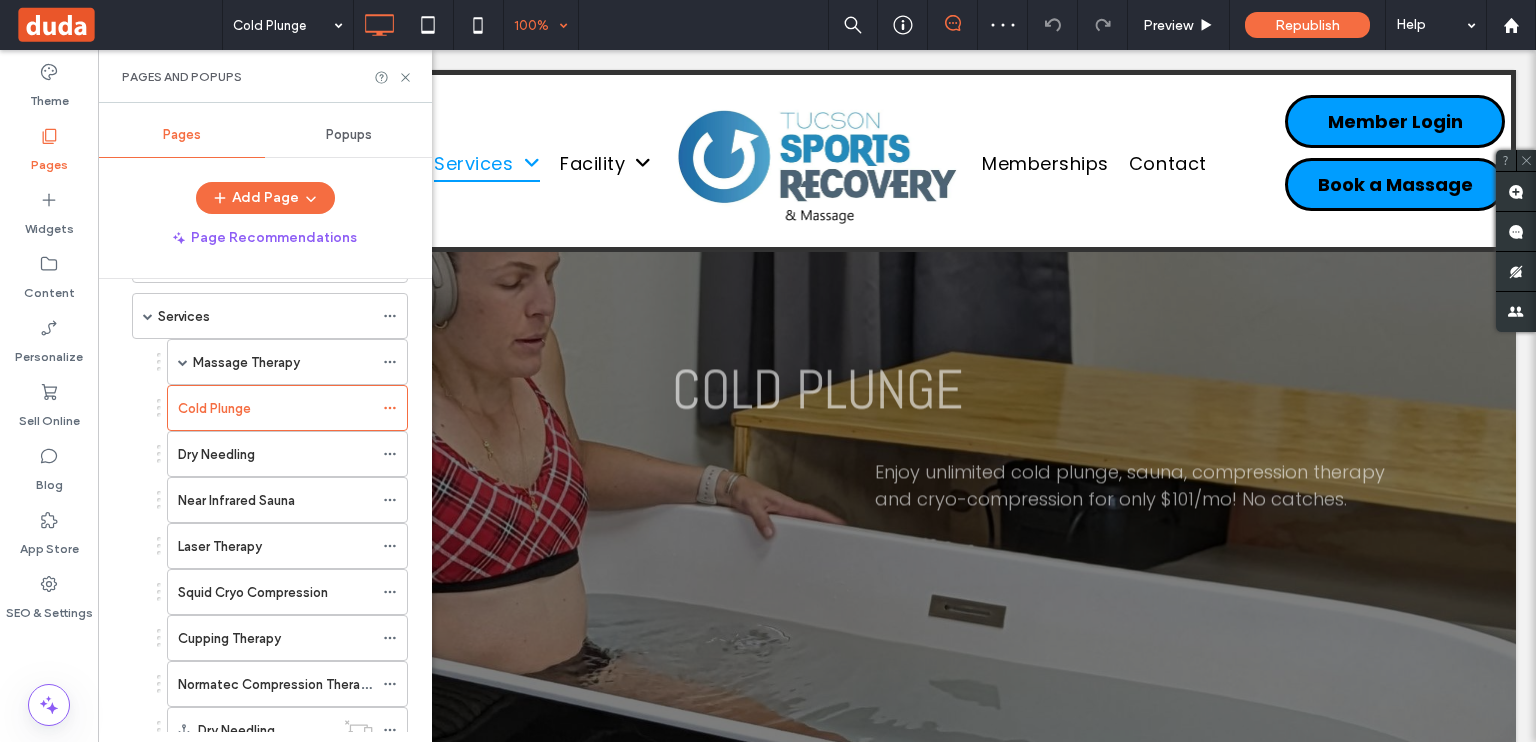 scroll, scrollTop: 0, scrollLeft: 0, axis: both 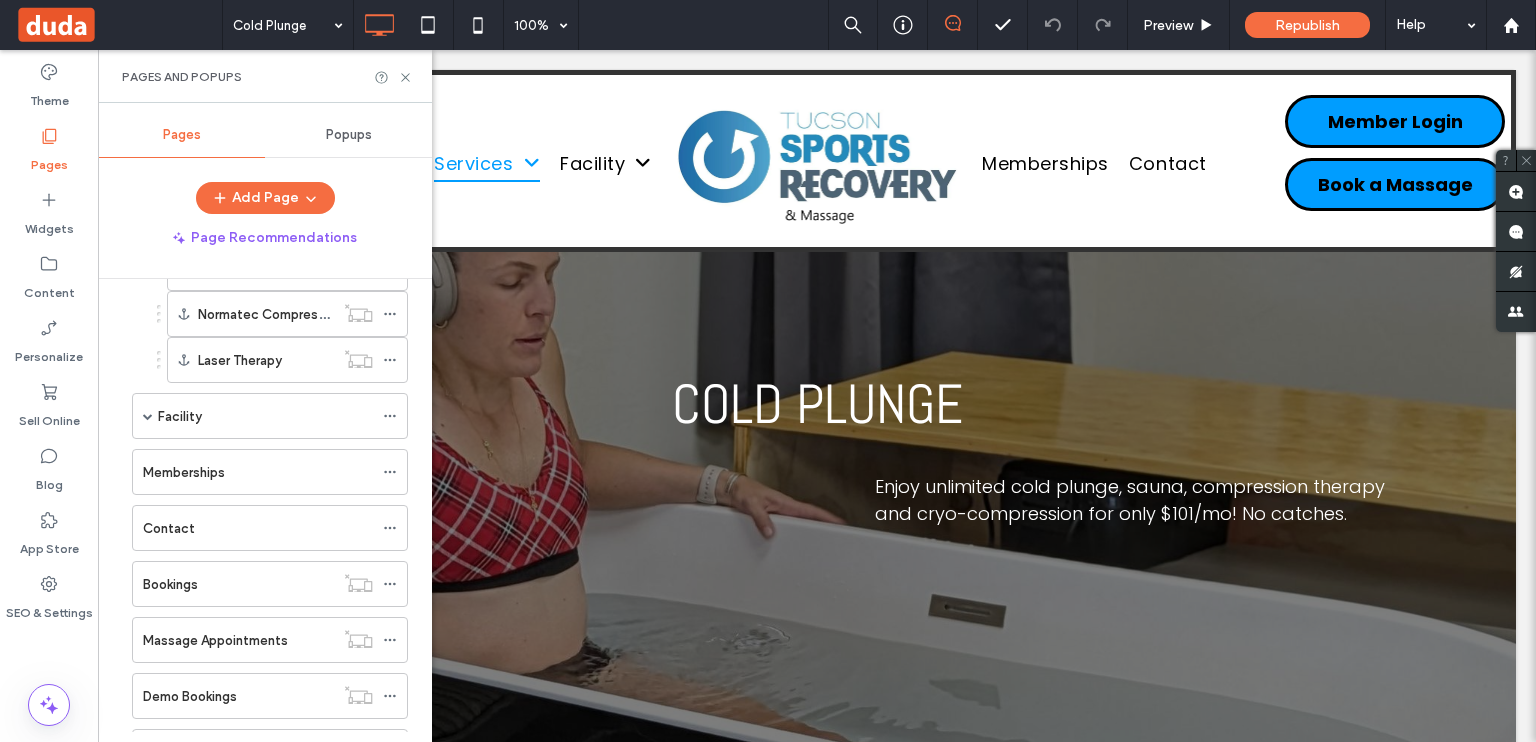 click on "Bookings" at bounding box center (238, 584) 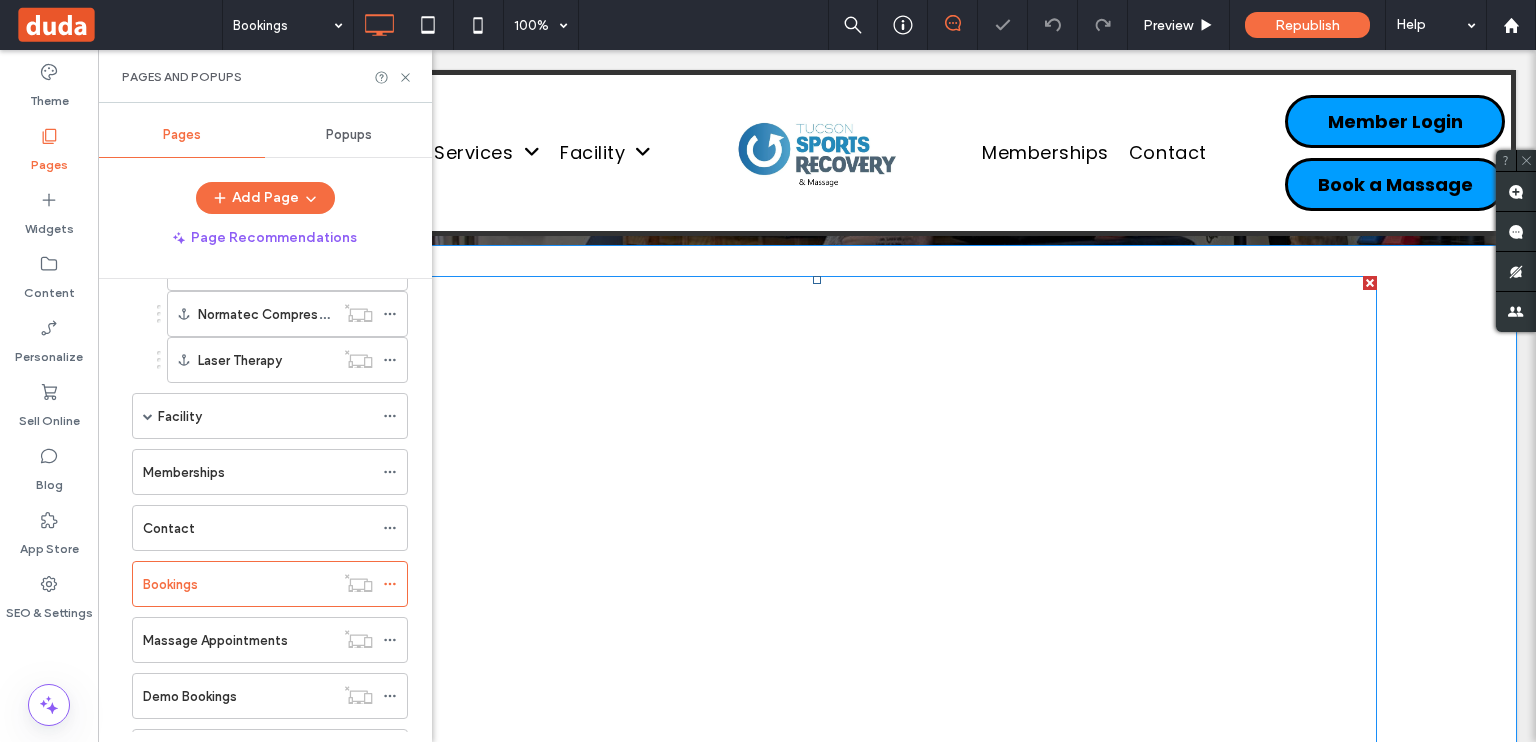 scroll, scrollTop: 484, scrollLeft: 0, axis: vertical 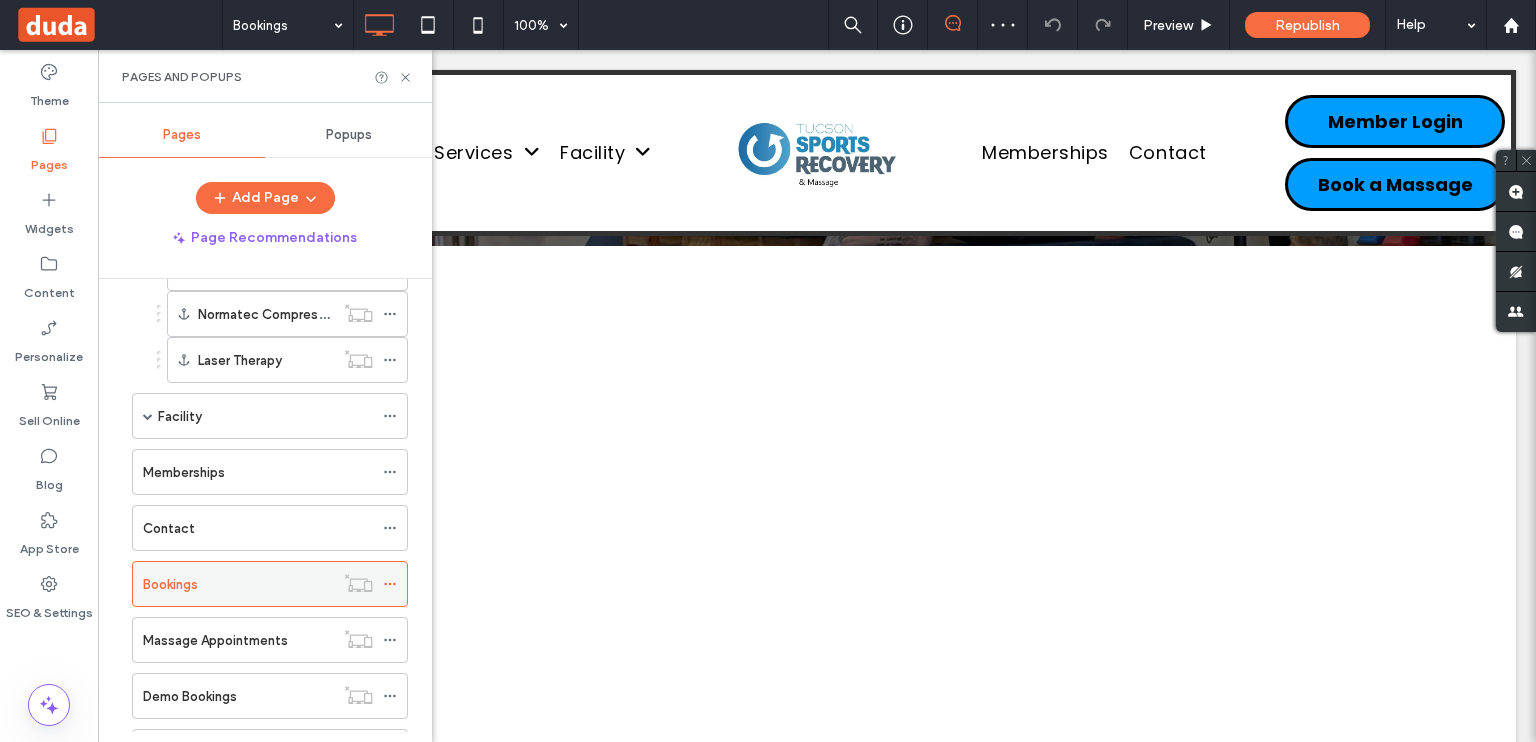 click 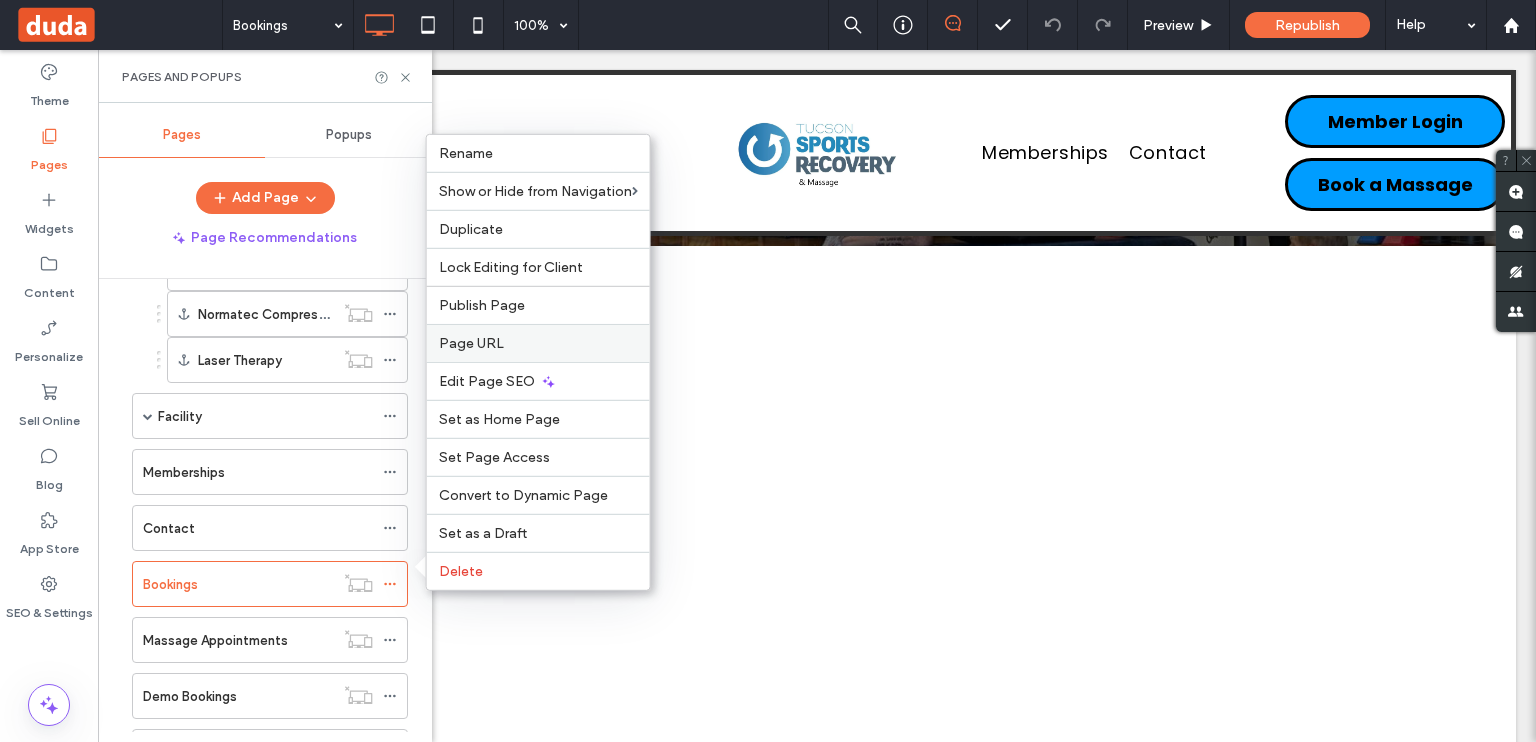 click on "Page URL" at bounding box center [471, 343] 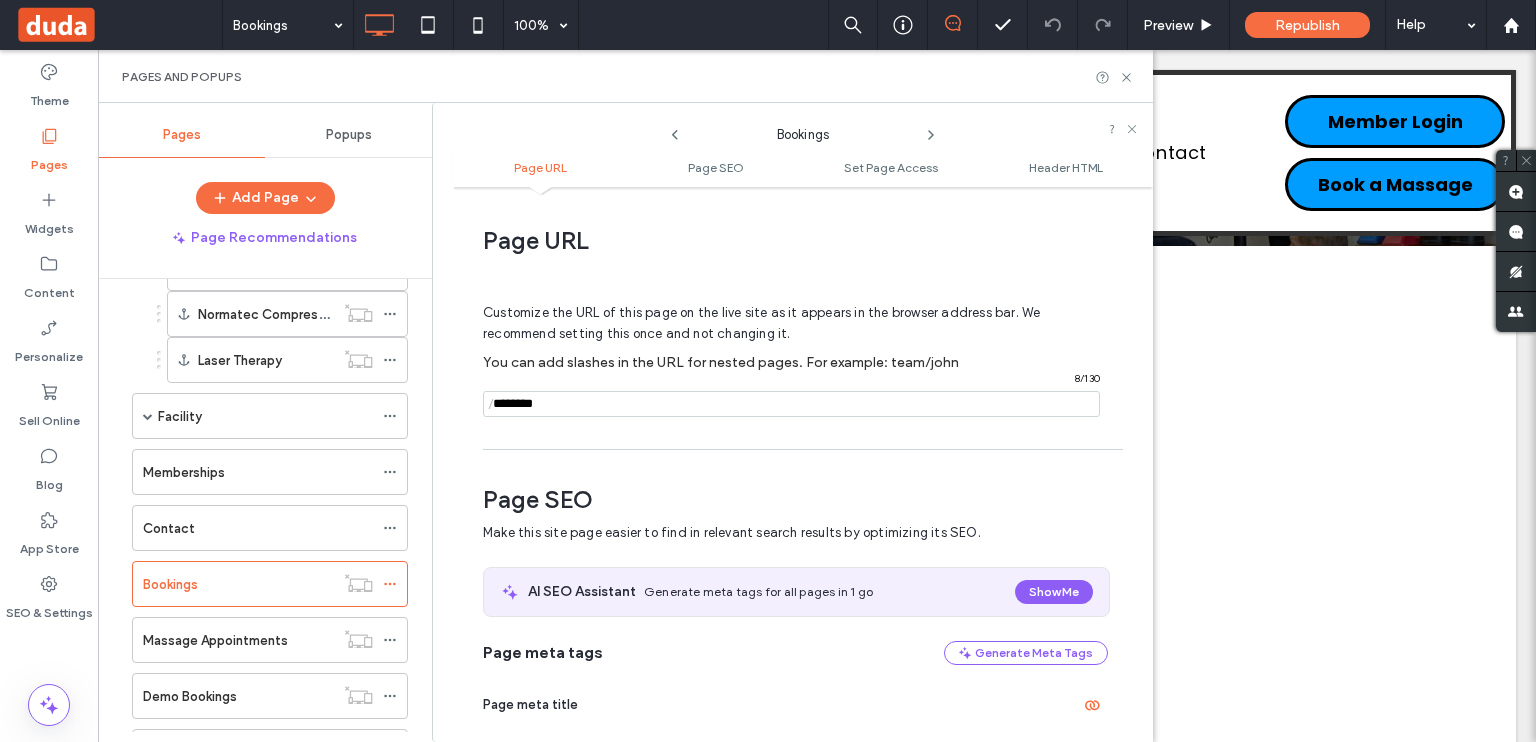 scroll, scrollTop: 10, scrollLeft: 0, axis: vertical 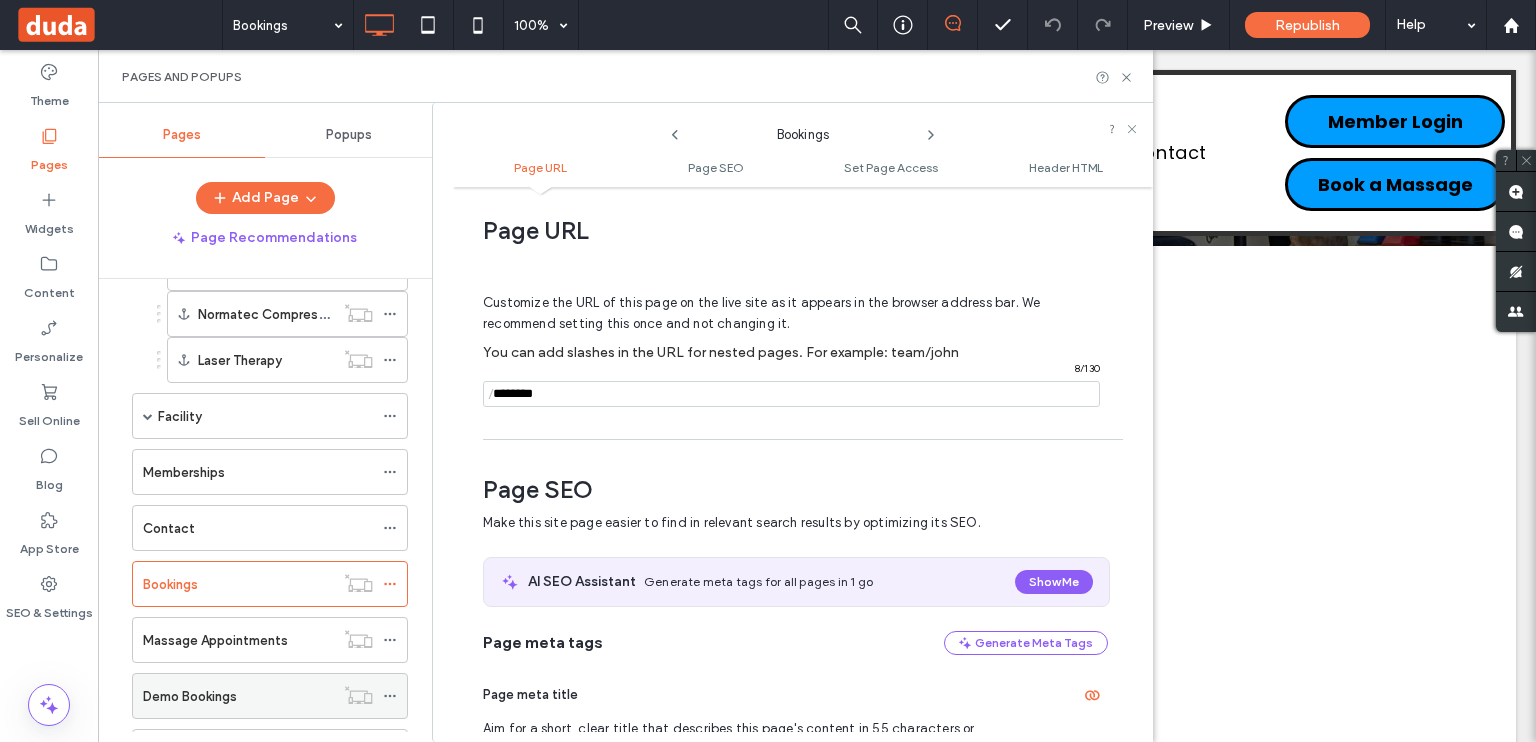 click on "Demo Bookings" at bounding box center [238, 696] 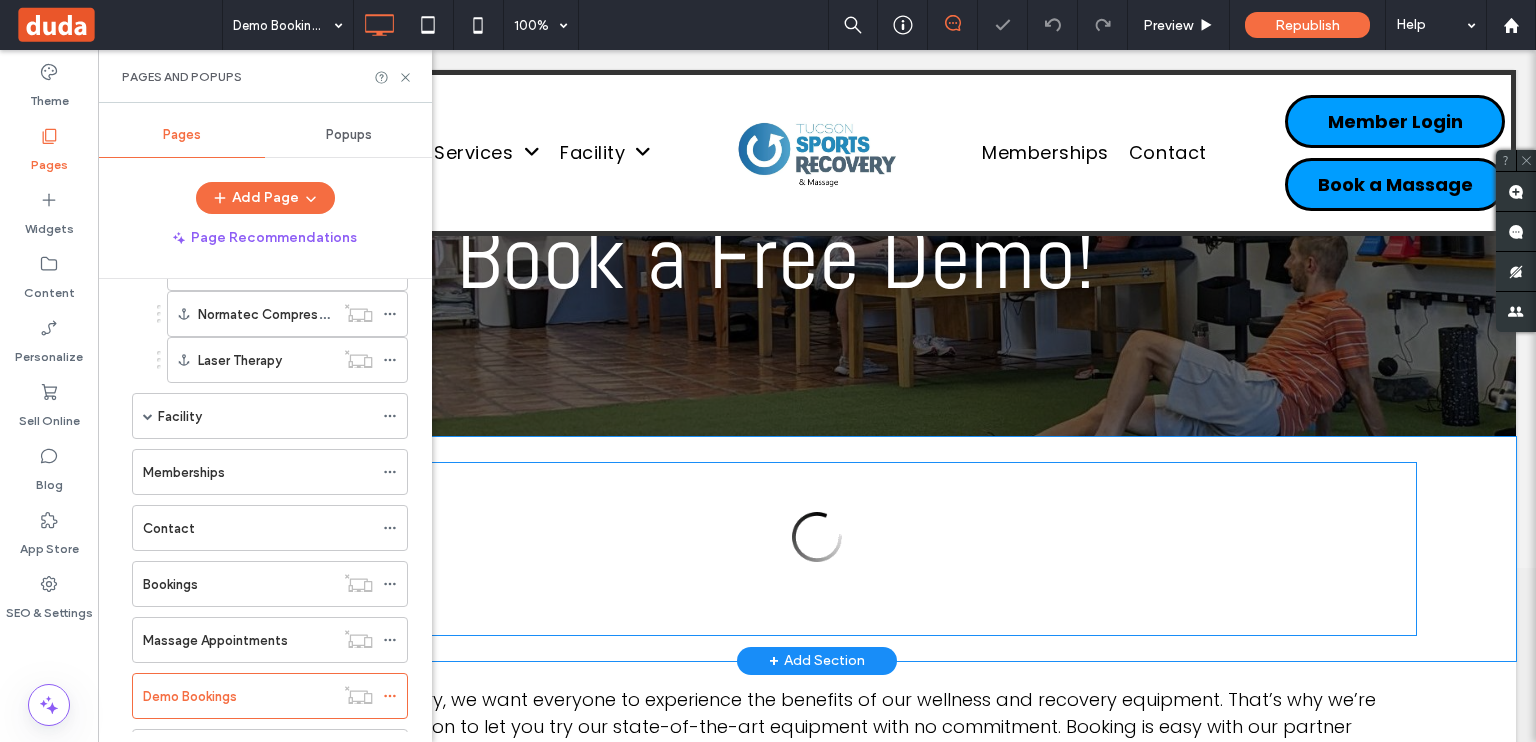 scroll, scrollTop: 298, scrollLeft: 0, axis: vertical 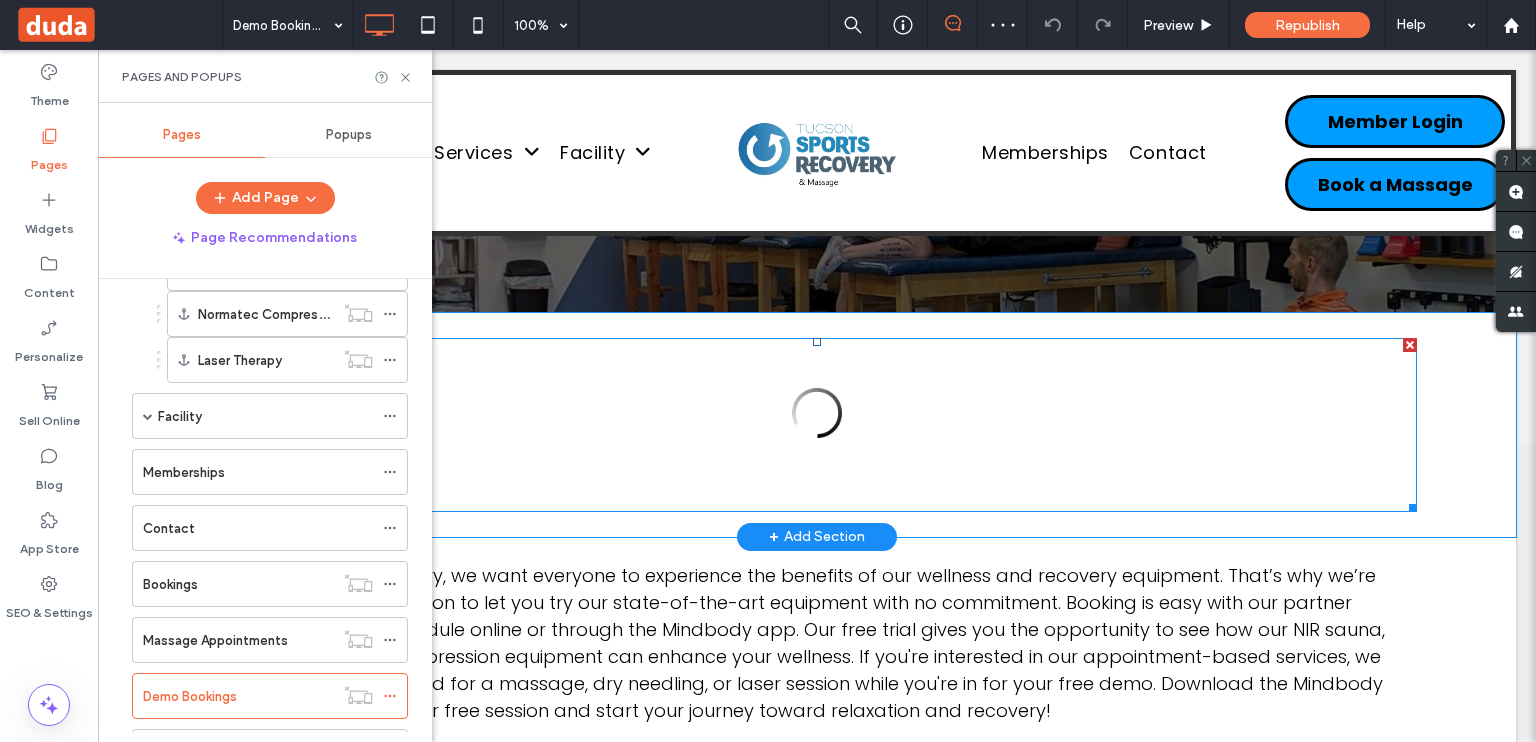 click at bounding box center [817, 425] 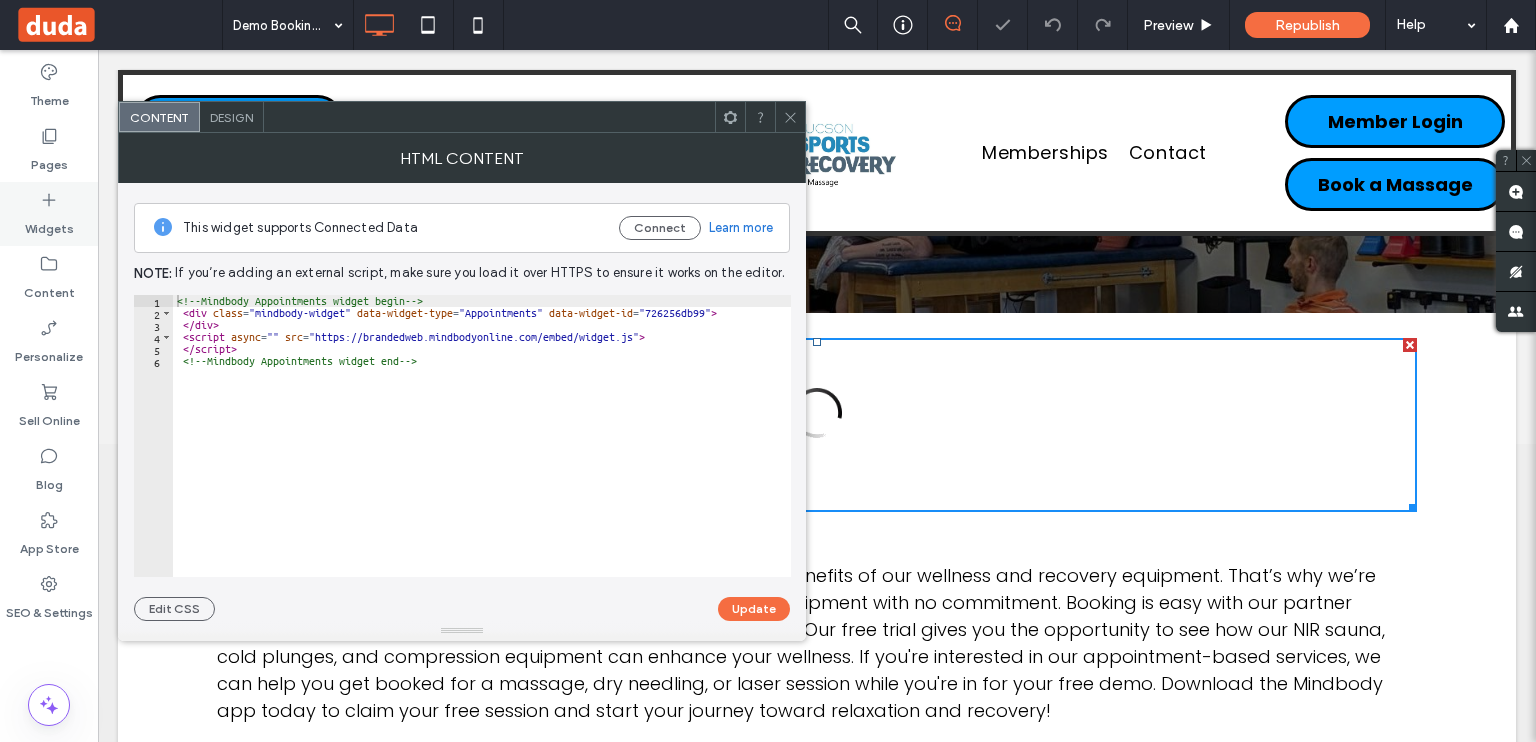 scroll, scrollTop: 300, scrollLeft: 0, axis: vertical 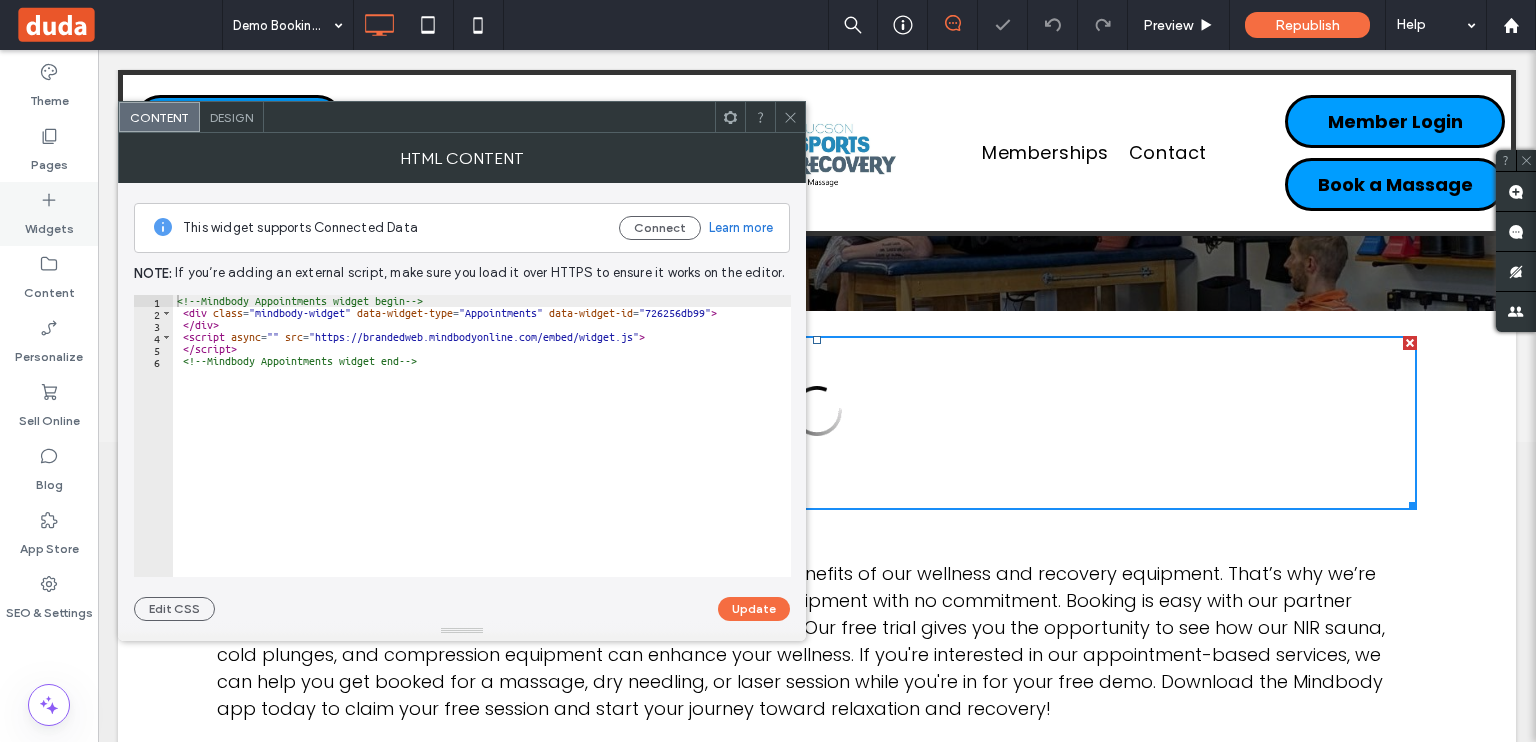 click on "Widgets" at bounding box center [49, 224] 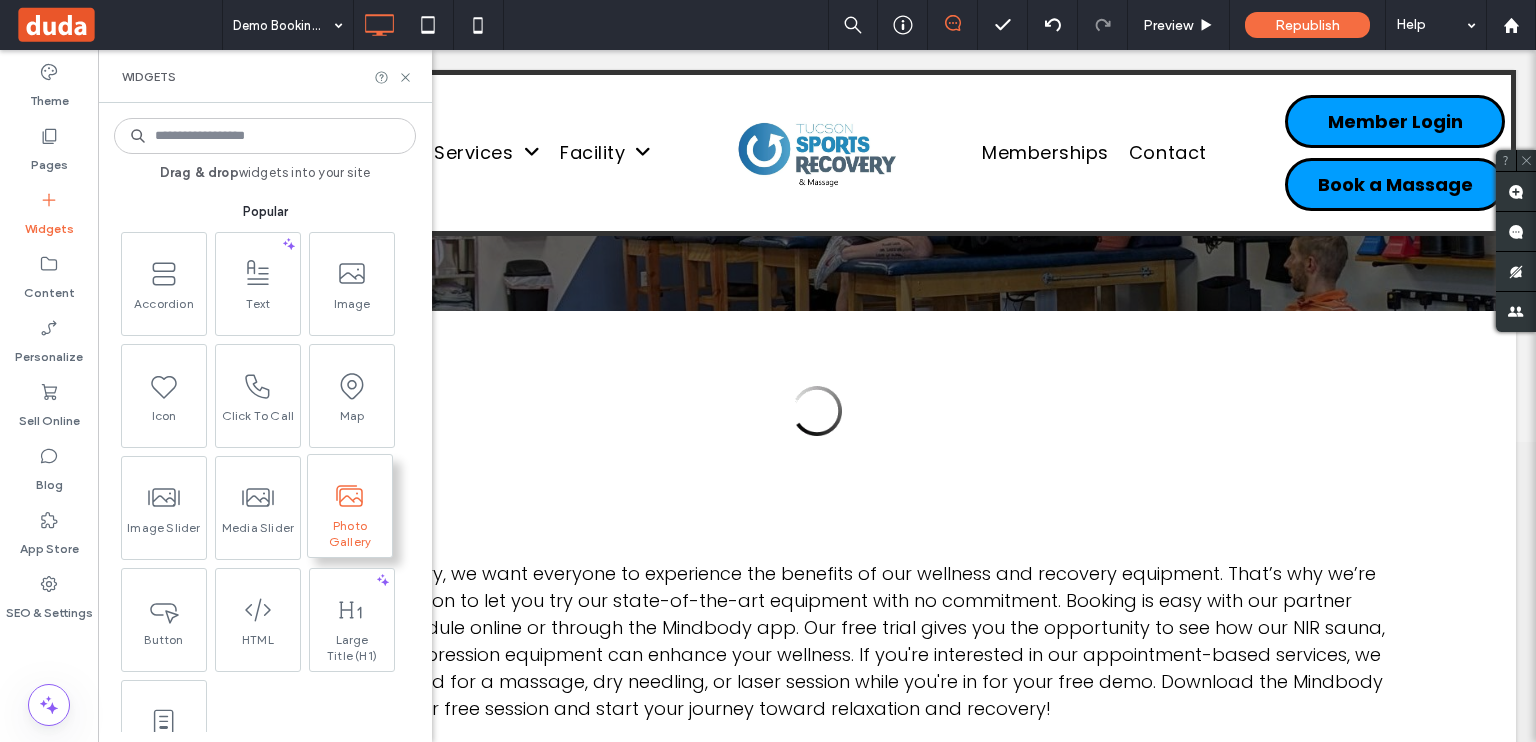 scroll, scrollTop: 100, scrollLeft: 0, axis: vertical 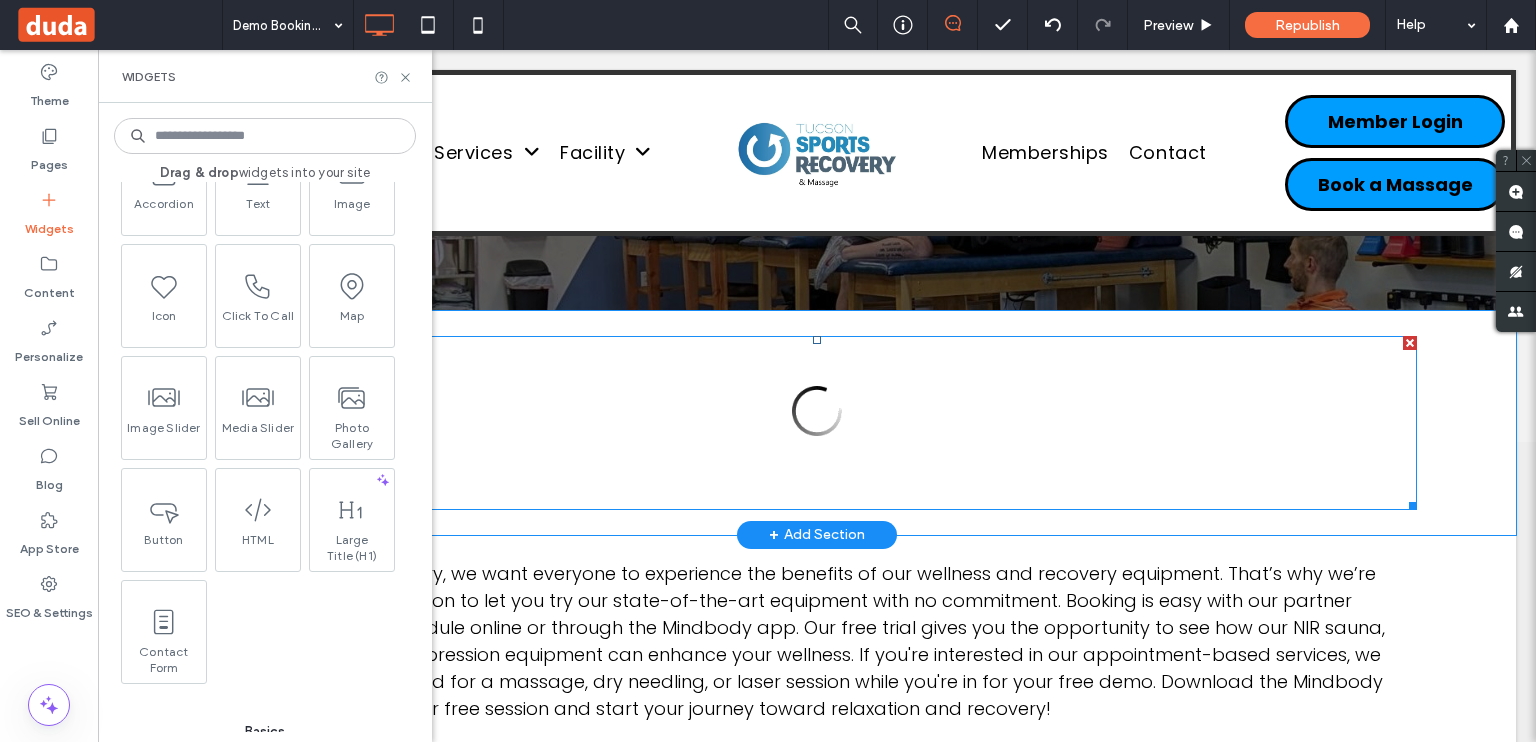click at bounding box center [817, 423] 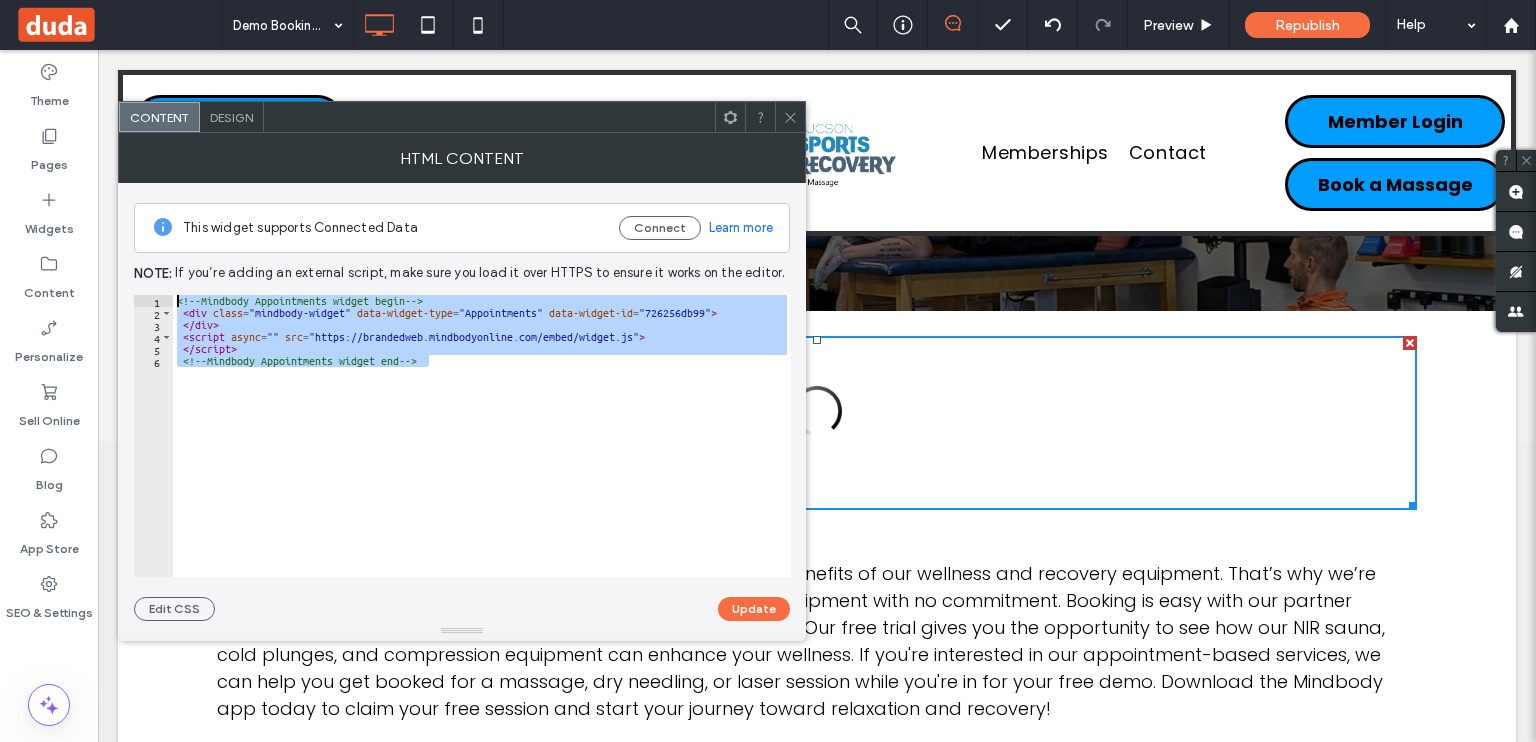 drag, startPoint x: 448, startPoint y: 355, endPoint x: 164, endPoint y: 295, distance: 290.26883 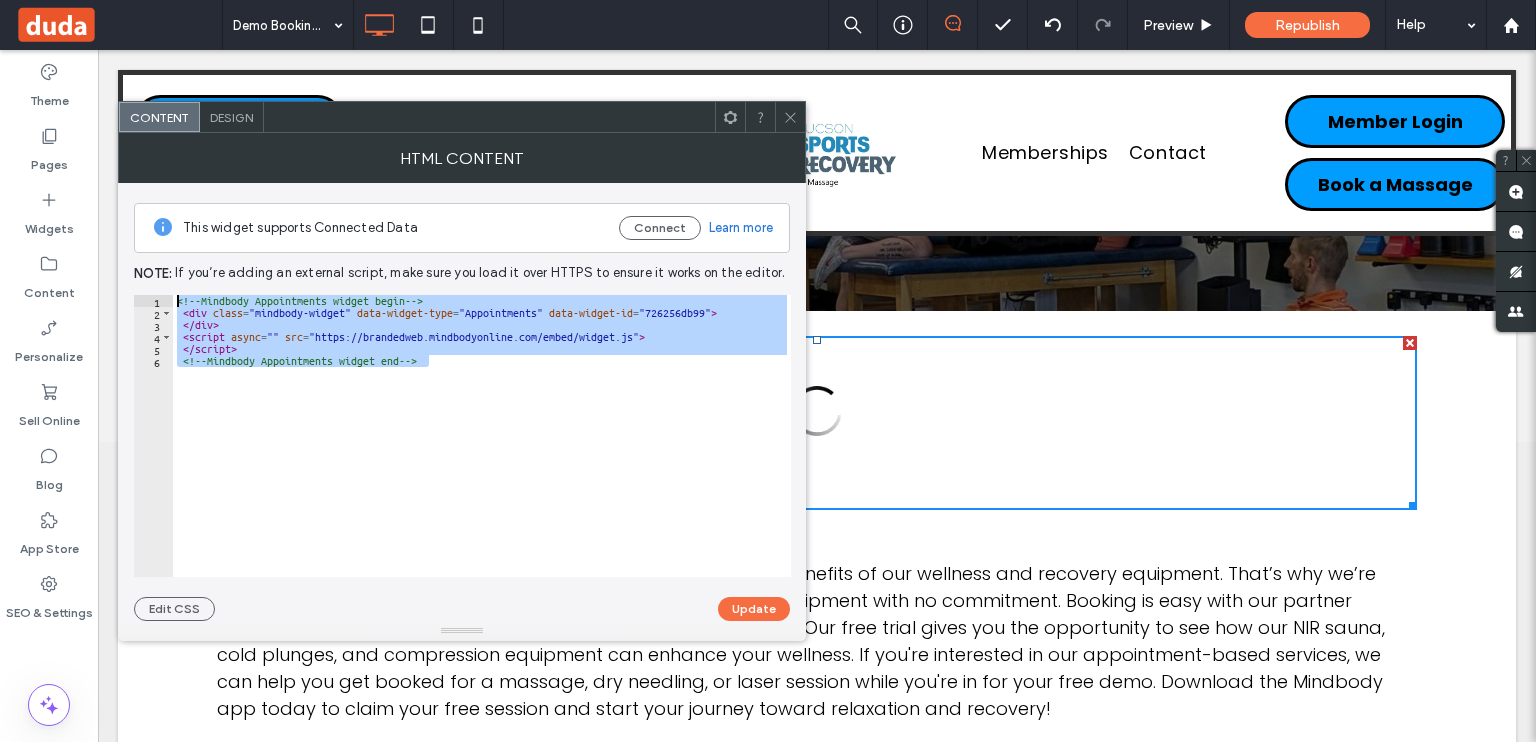 click on "**********" at bounding box center (462, 436) 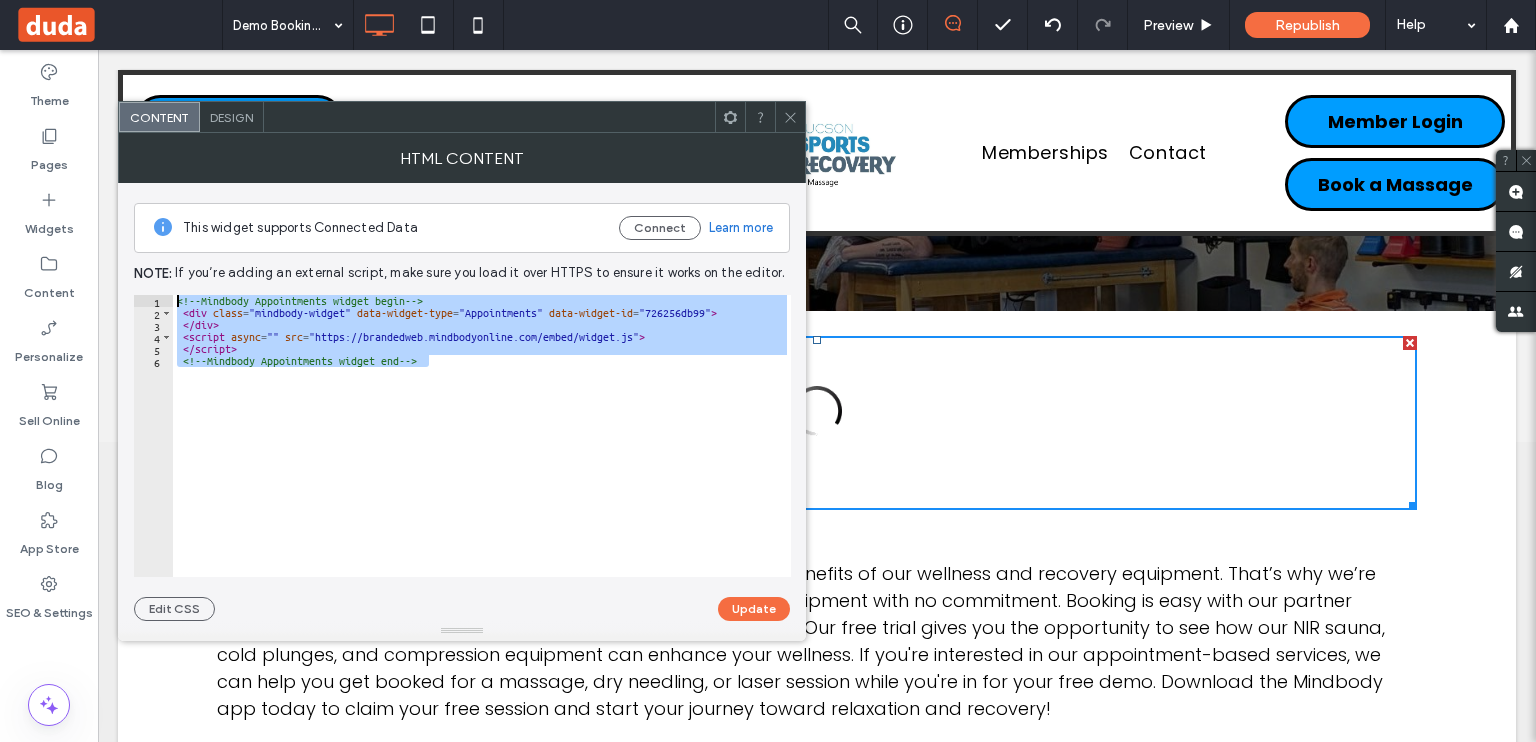 type on "**********" 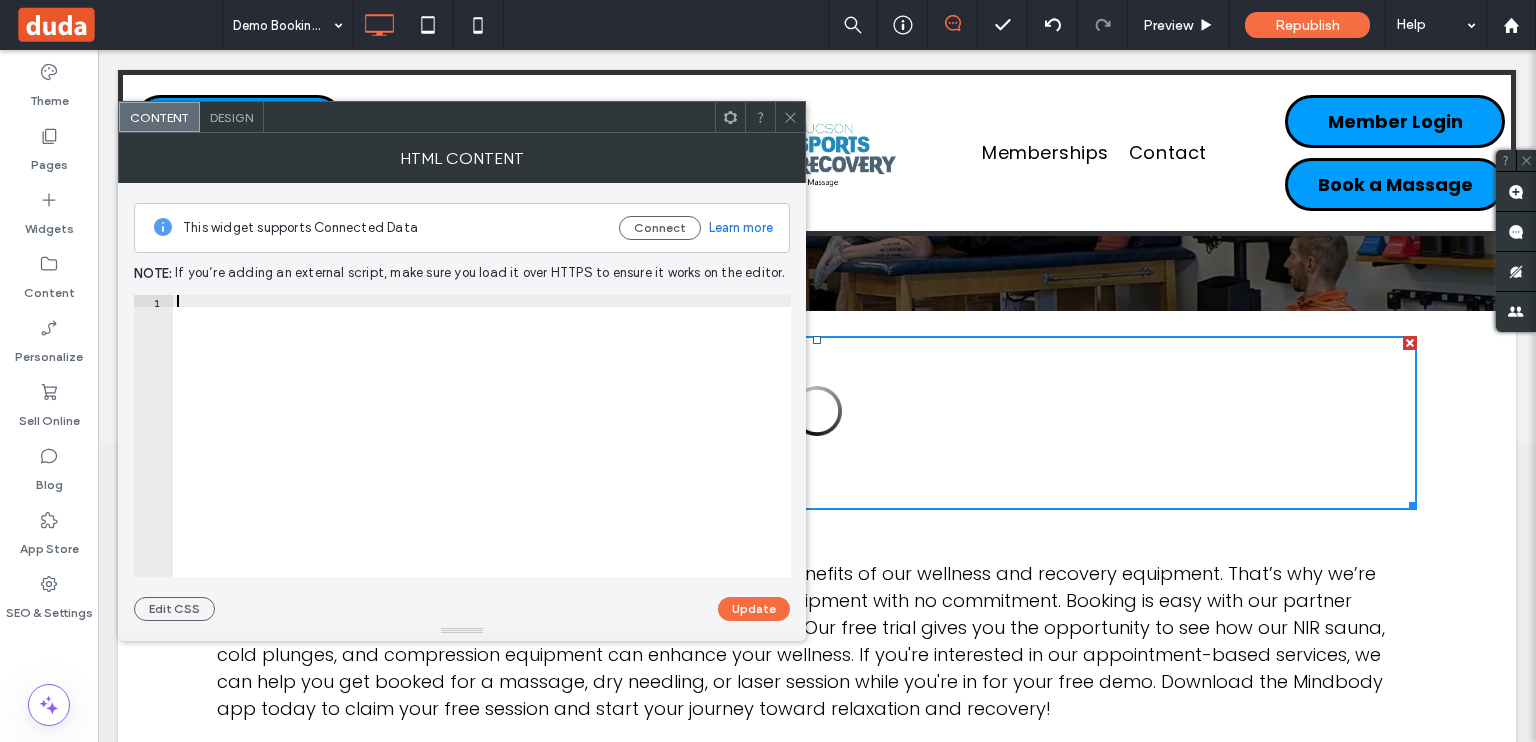 paste on "**********" 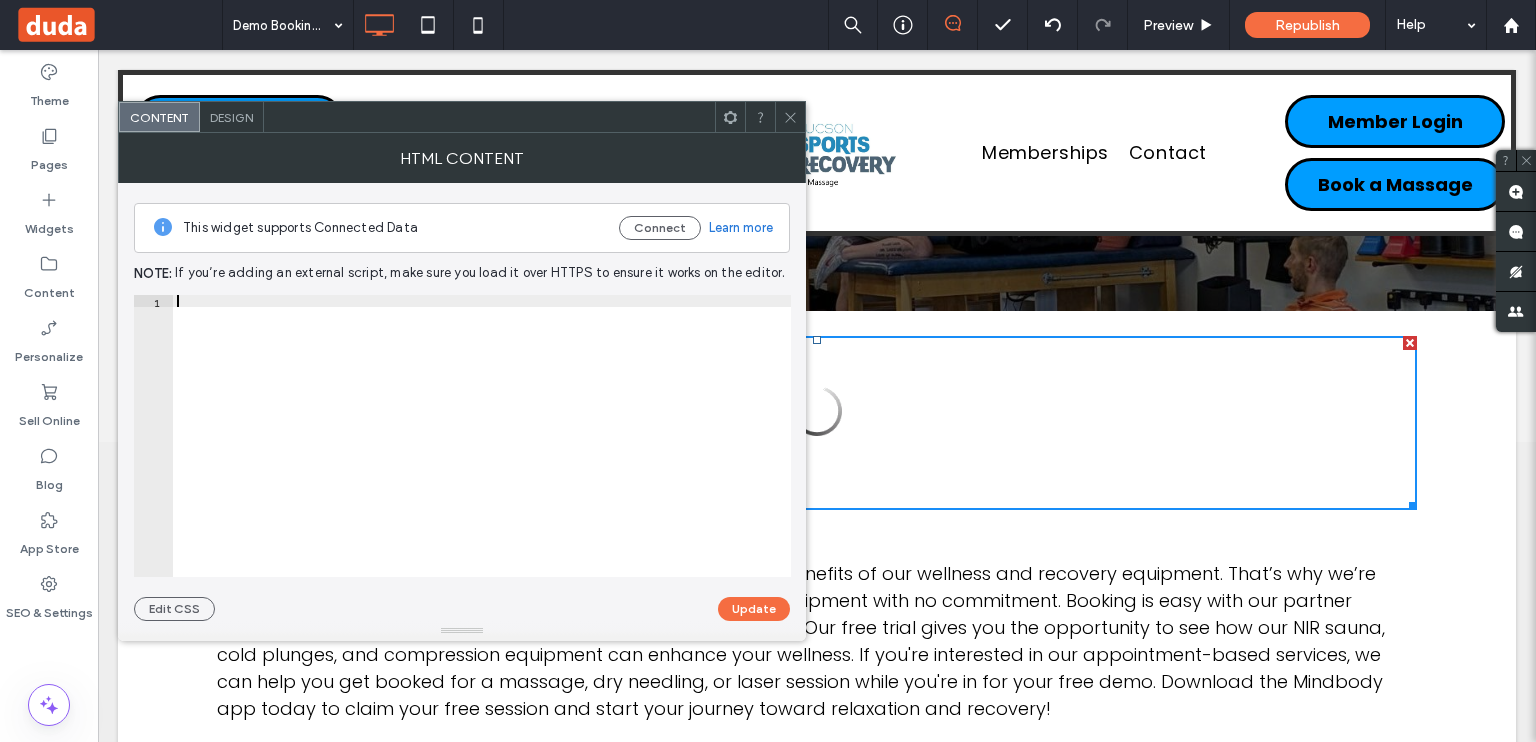 type on "**********" 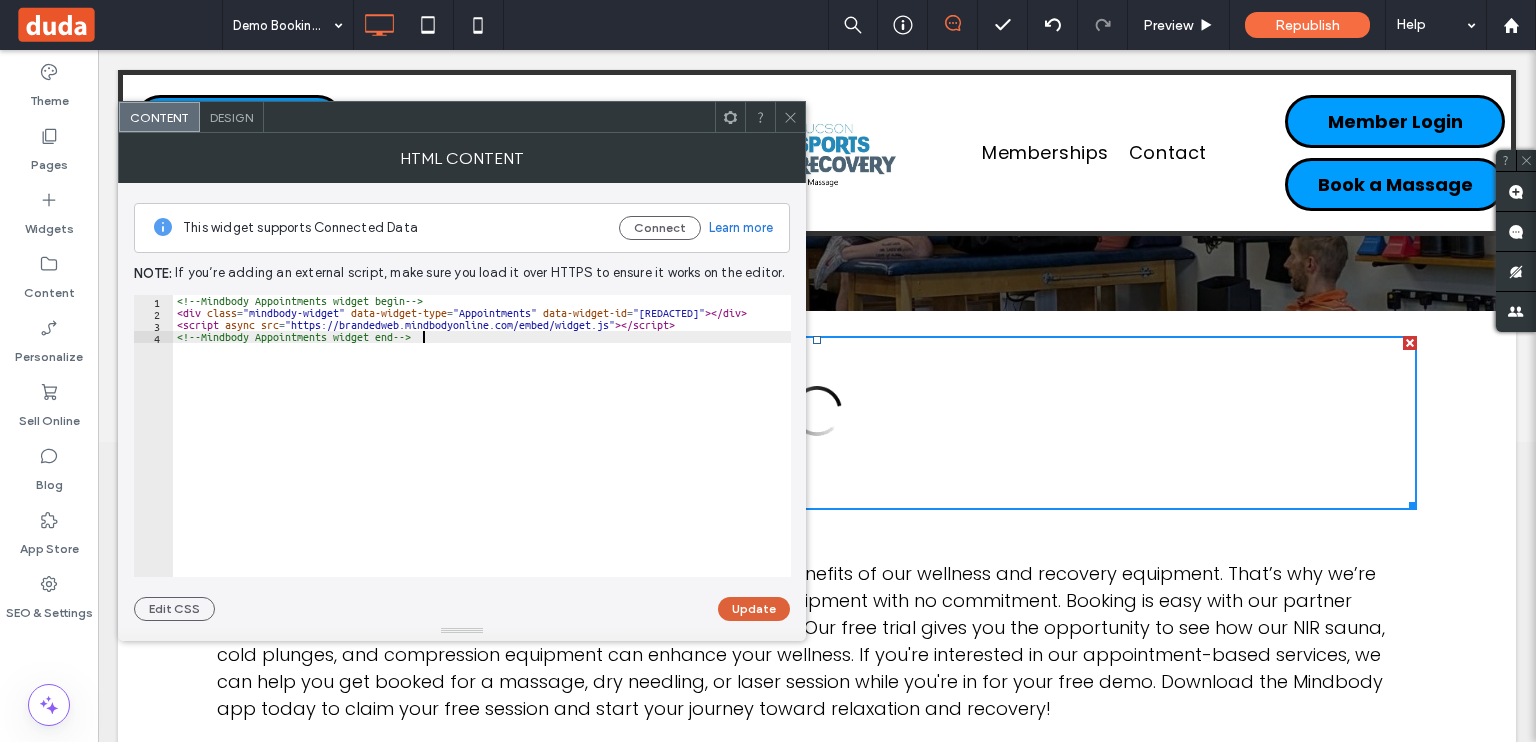 click on "Update" at bounding box center (754, 609) 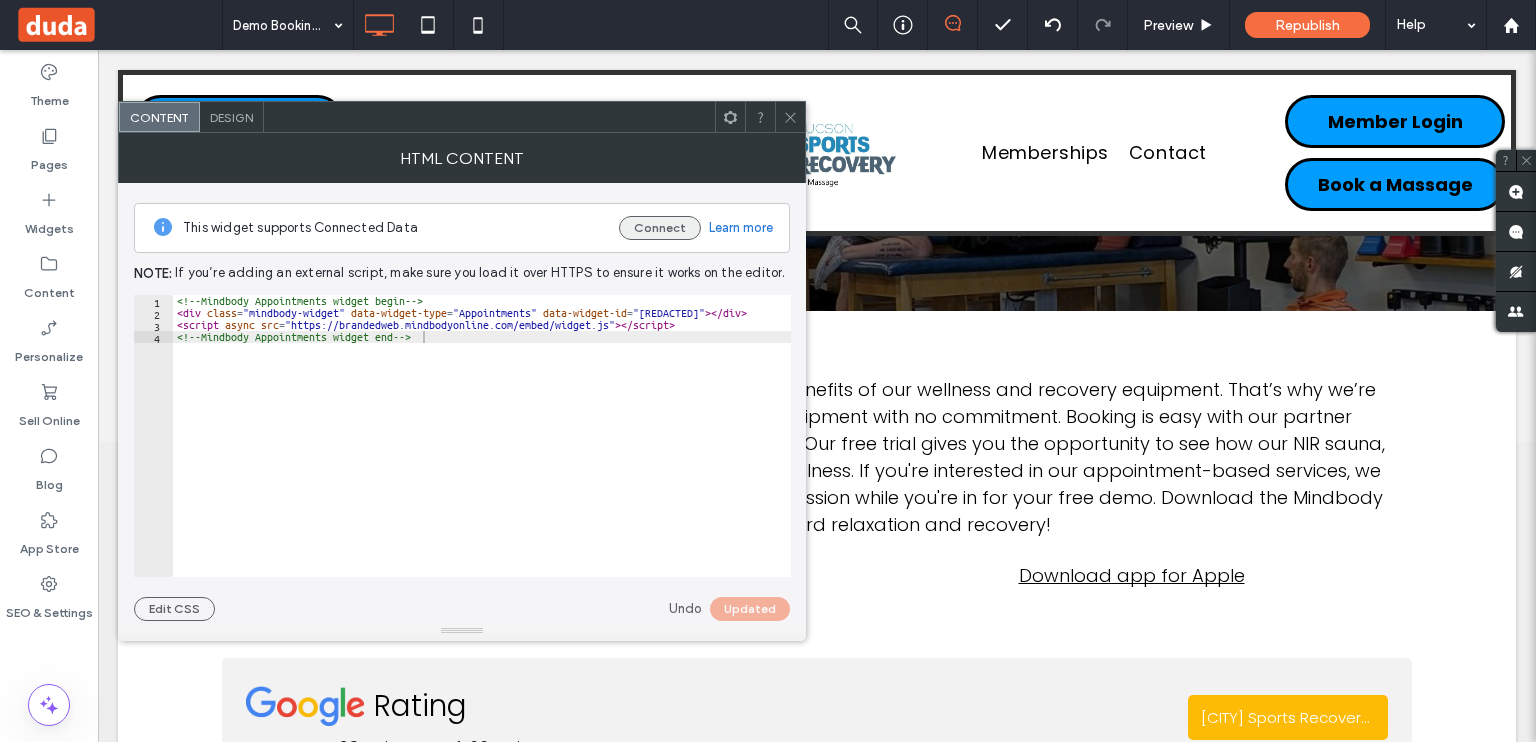 click on "Connect" at bounding box center (660, 228) 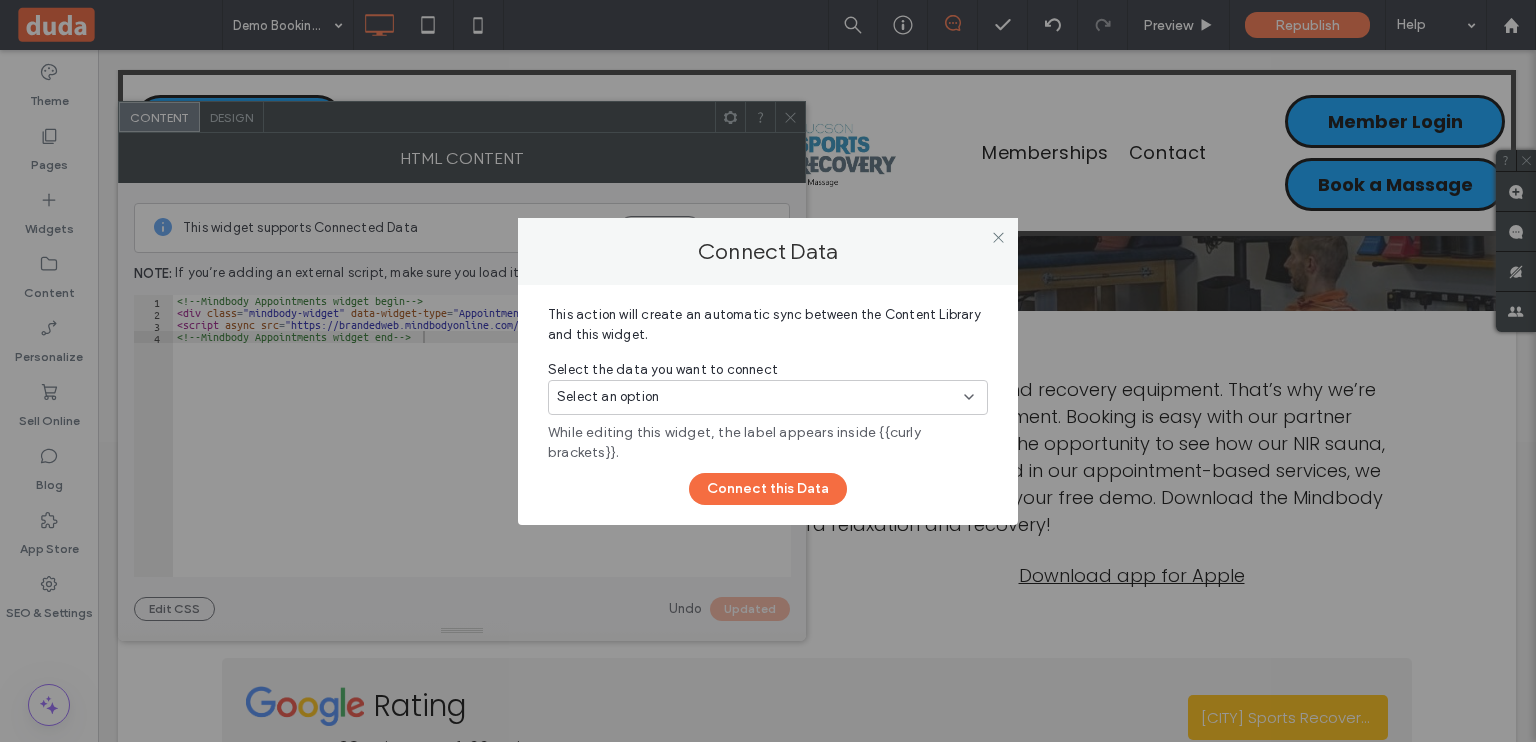 click on "Select an option" at bounding box center [768, 397] 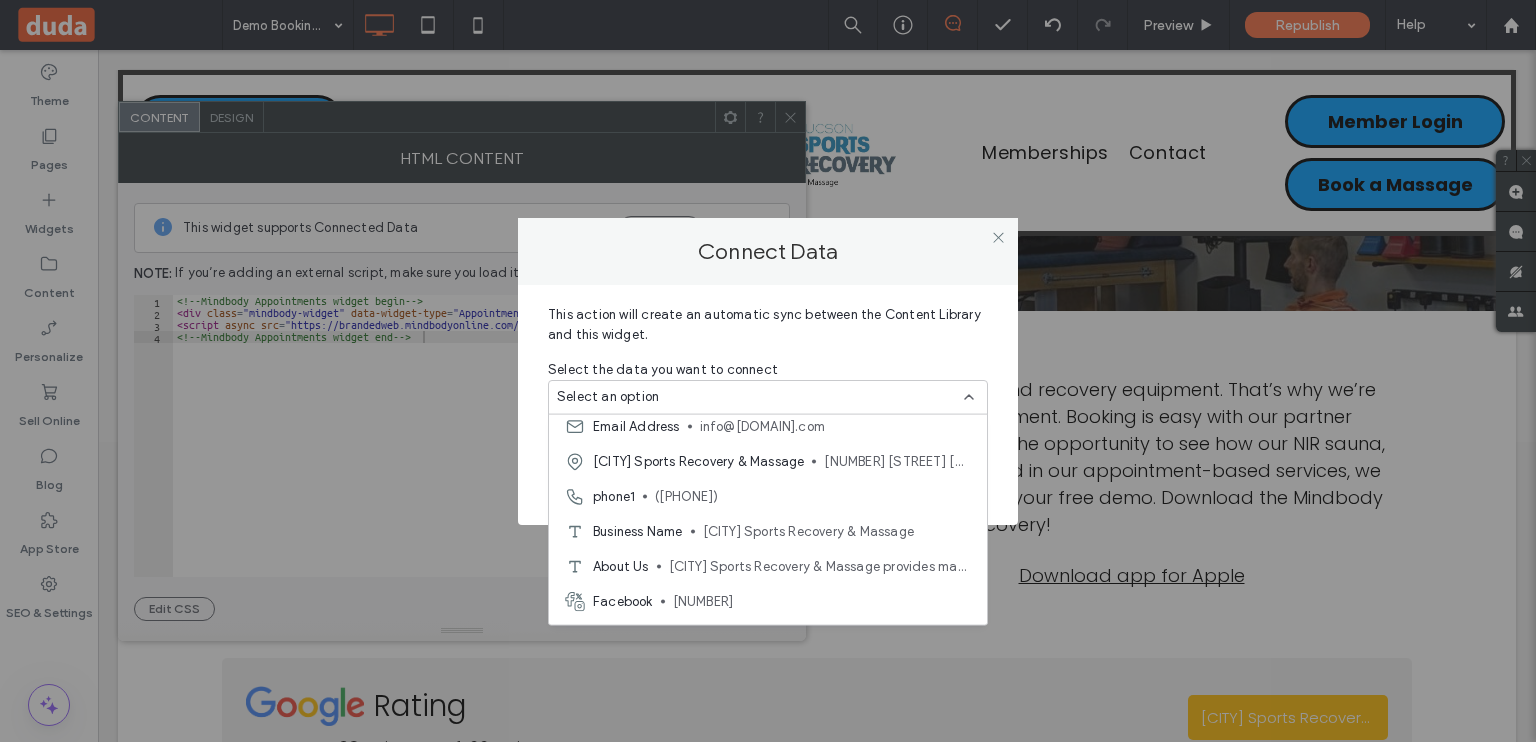 scroll, scrollTop: 0, scrollLeft: 0, axis: both 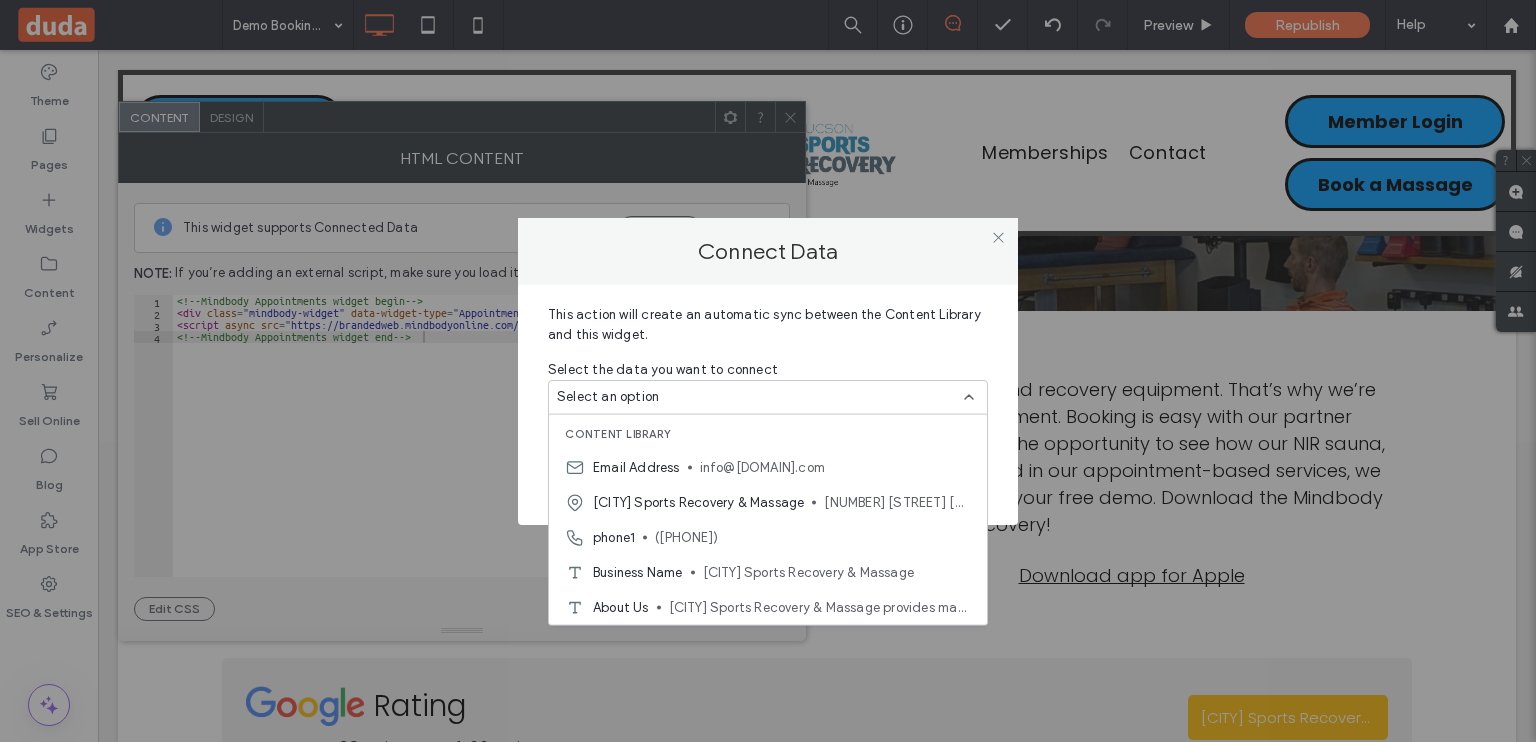click on "Connect Data This action will create an automatic sync between the Content Library and this widget. Select the data you want to connect Select an option While editing this widget, the label appears inside {{curly brackets}}. Connect this Data" at bounding box center [768, 371] 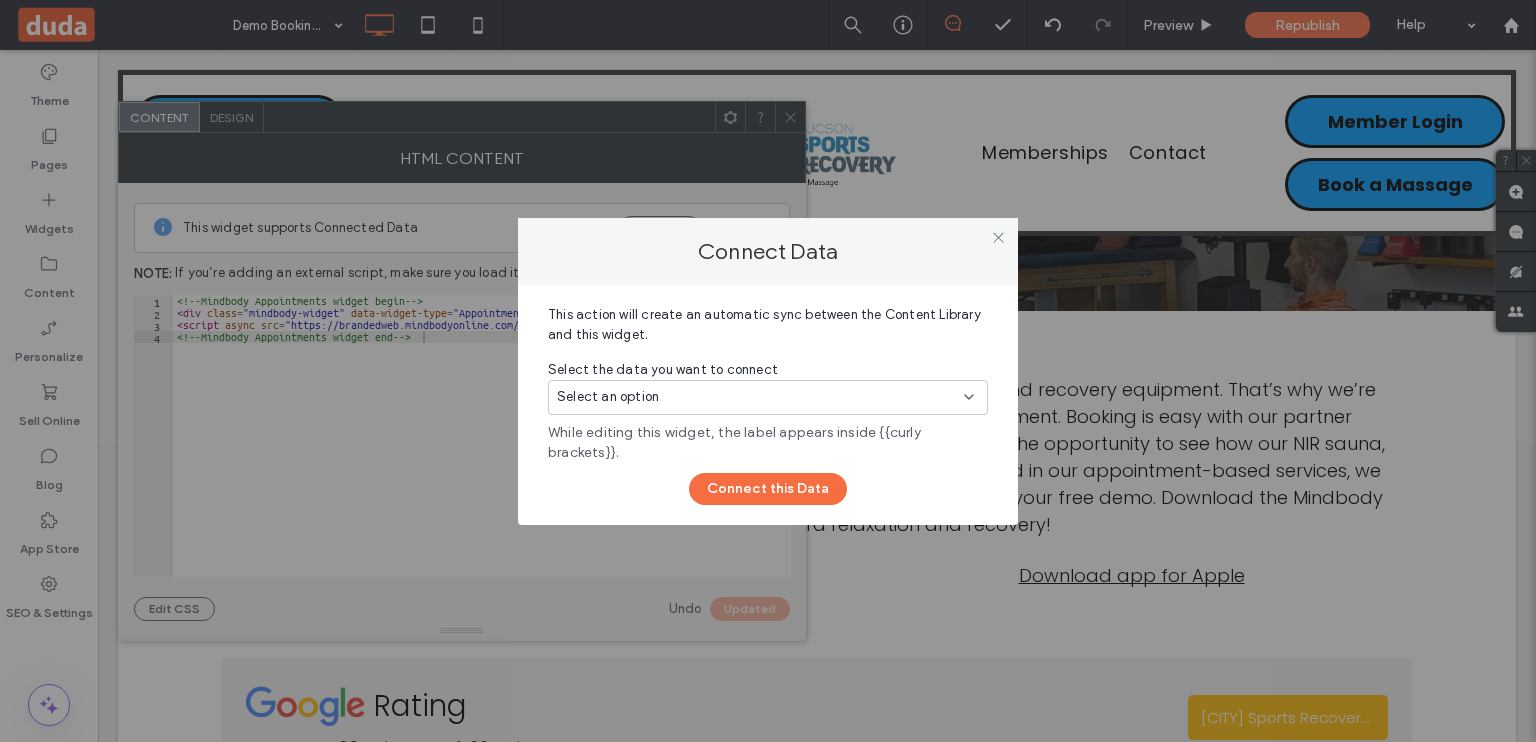 drag, startPoint x: 992, startPoint y: 233, endPoint x: 945, endPoint y: 251, distance: 50.32892 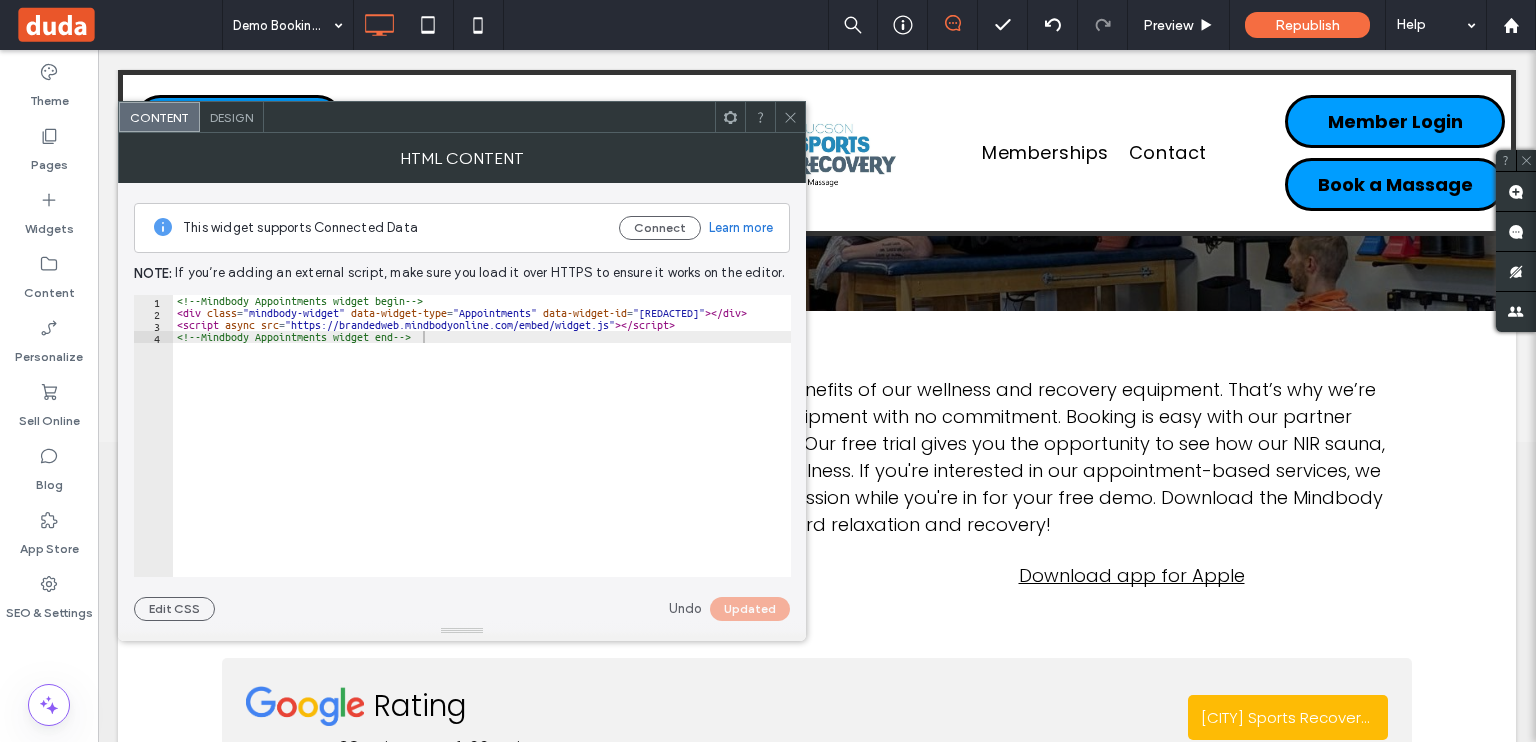 click 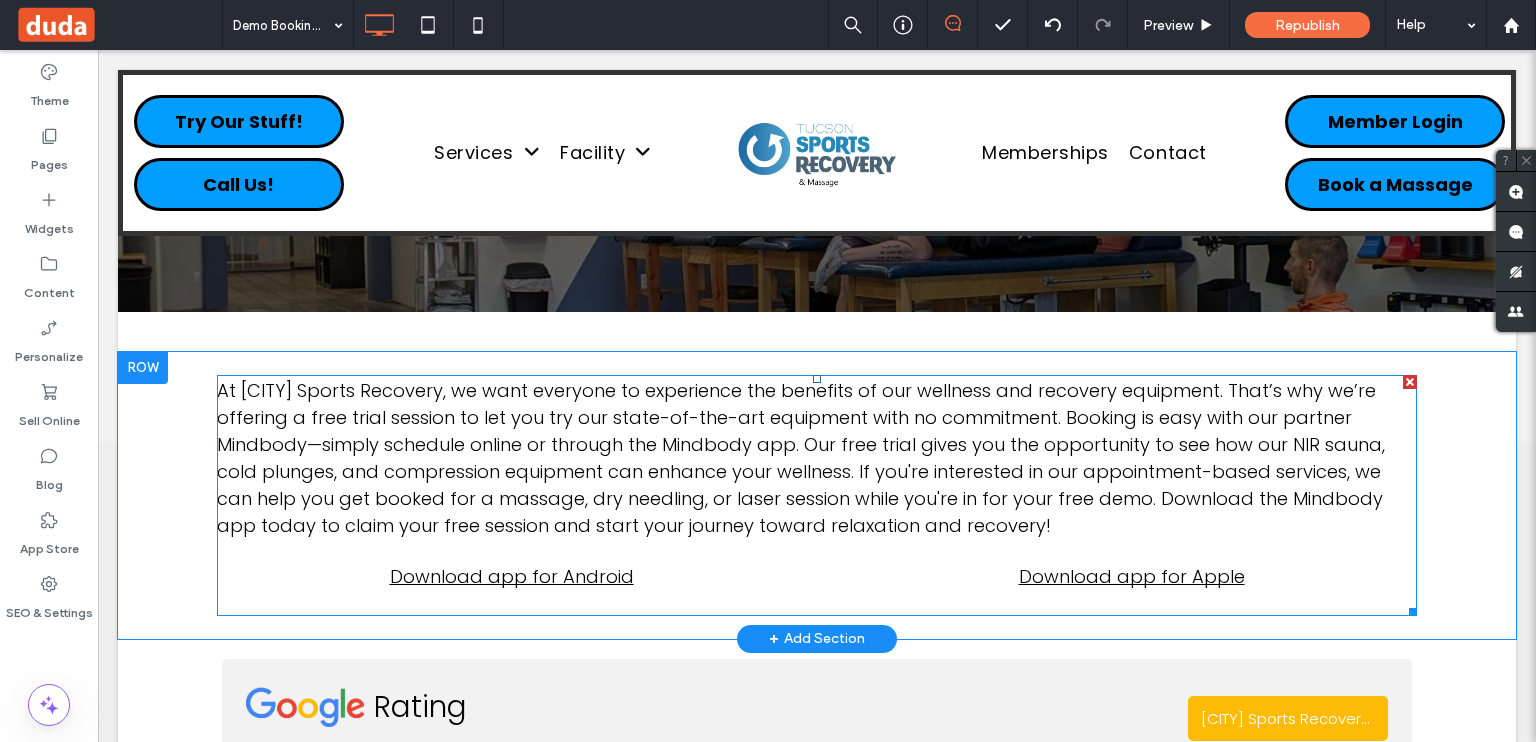 scroll, scrollTop: 300, scrollLeft: 0, axis: vertical 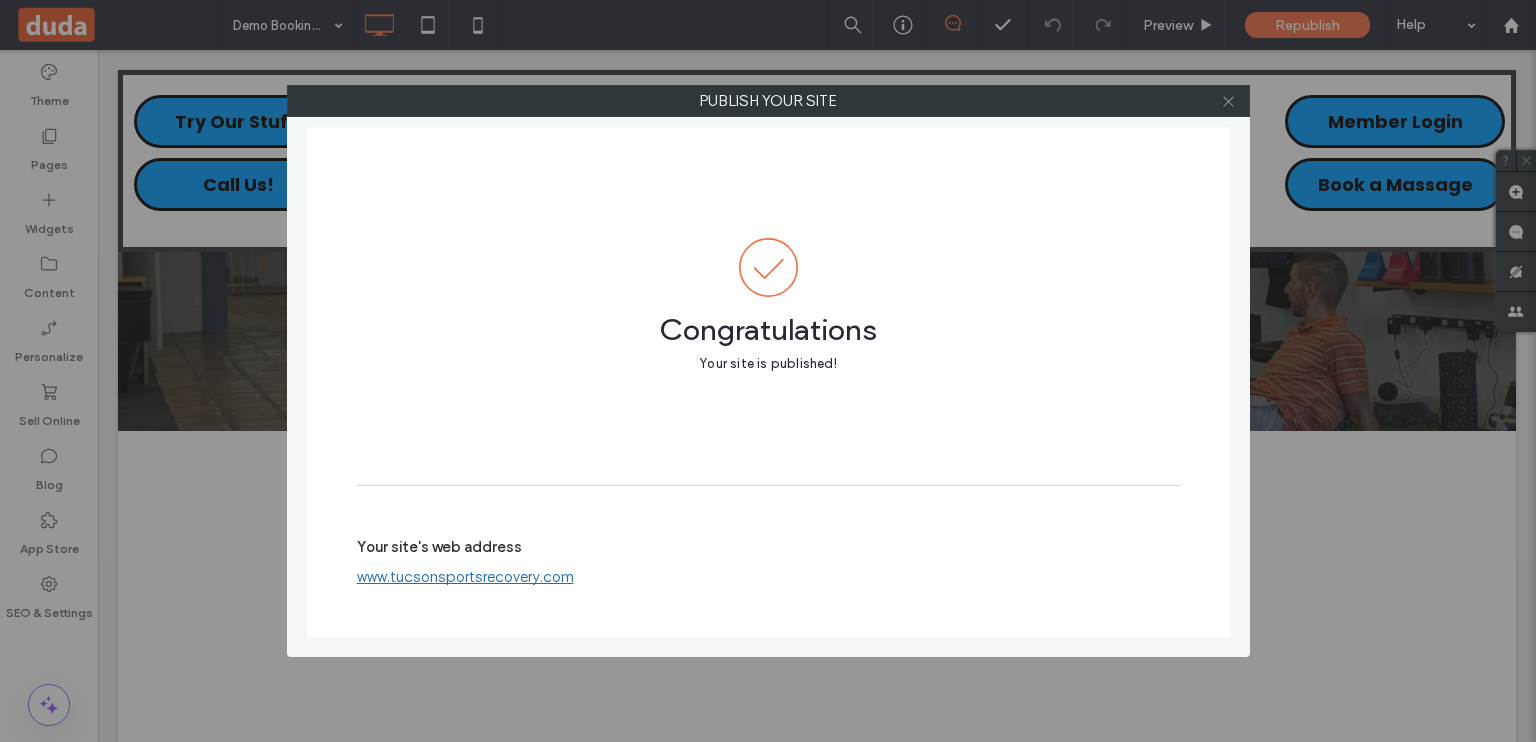 click 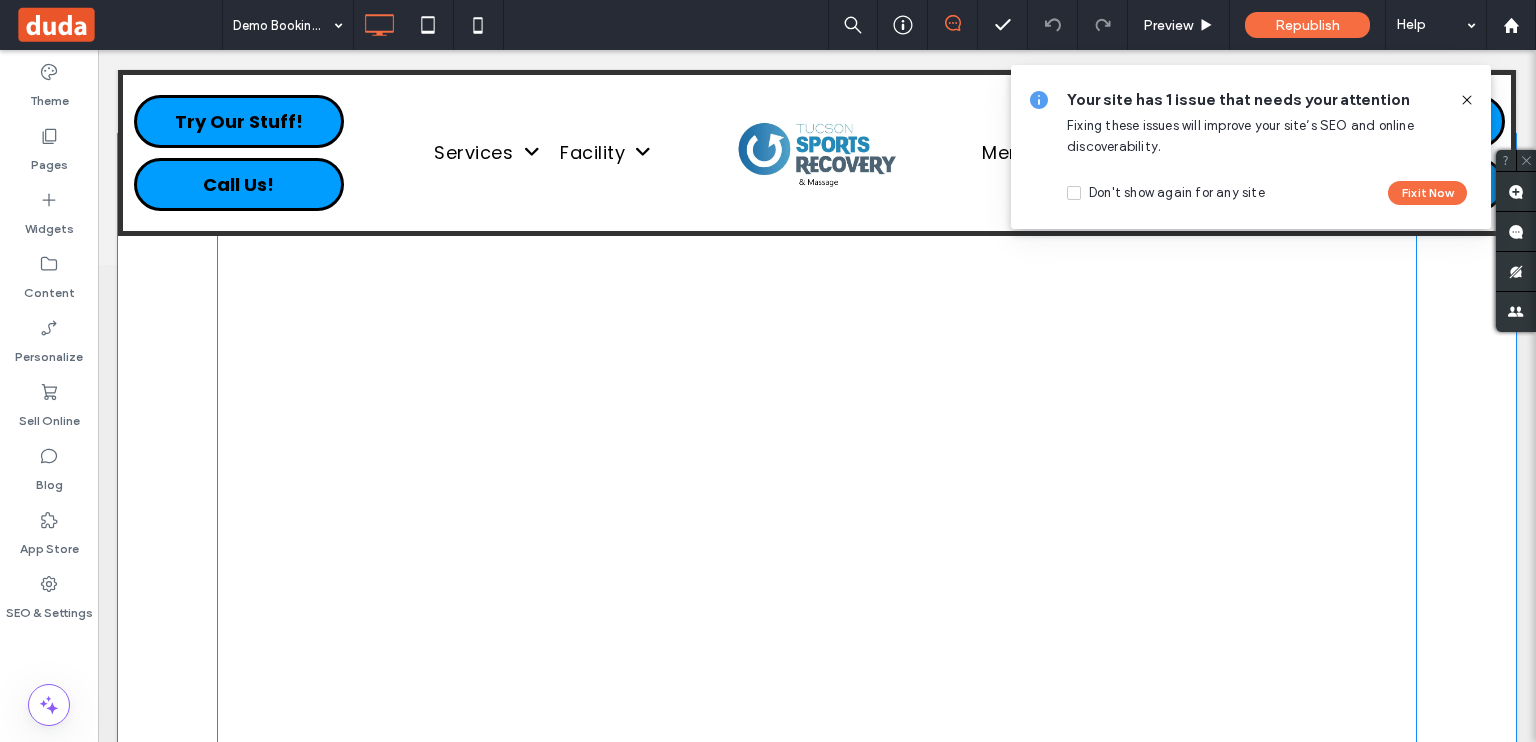 scroll, scrollTop: 480, scrollLeft: 0, axis: vertical 